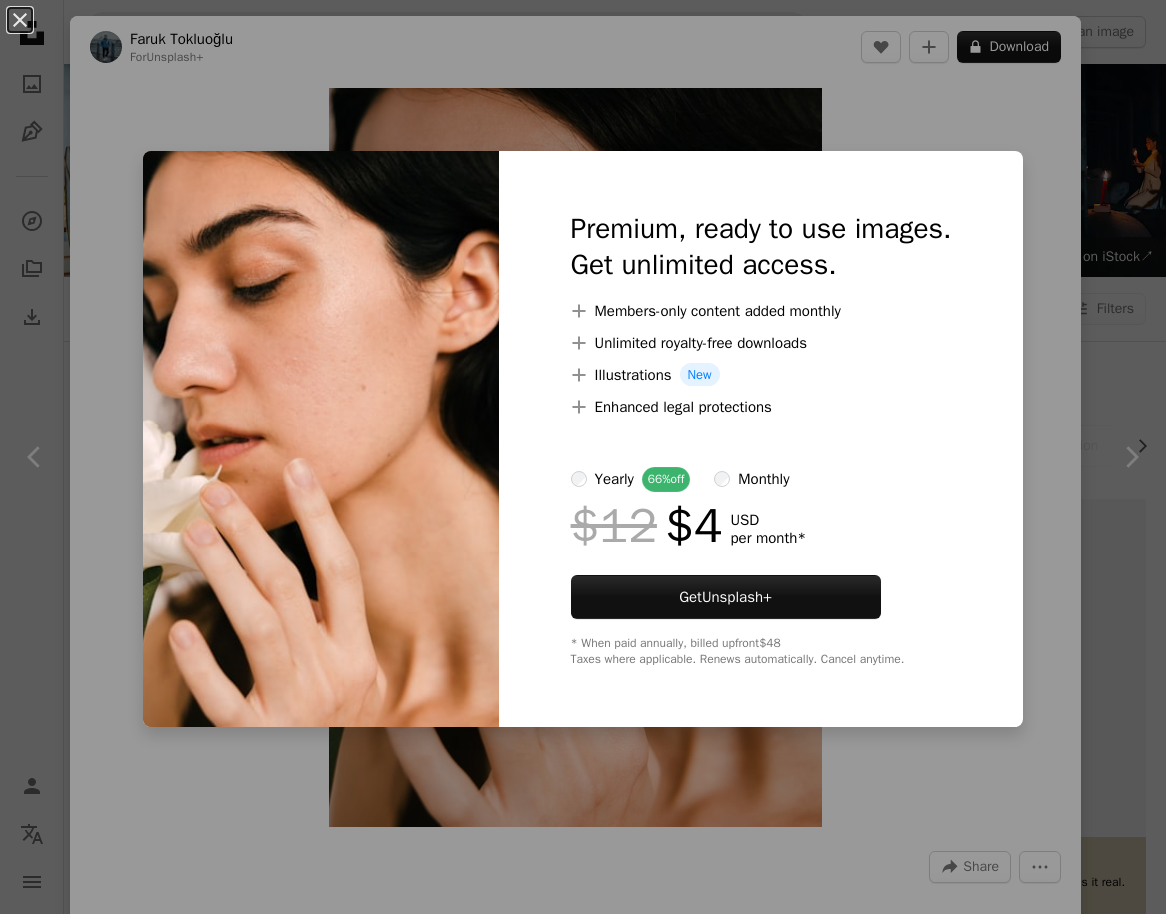 scroll, scrollTop: 13200, scrollLeft: 0, axis: vertical 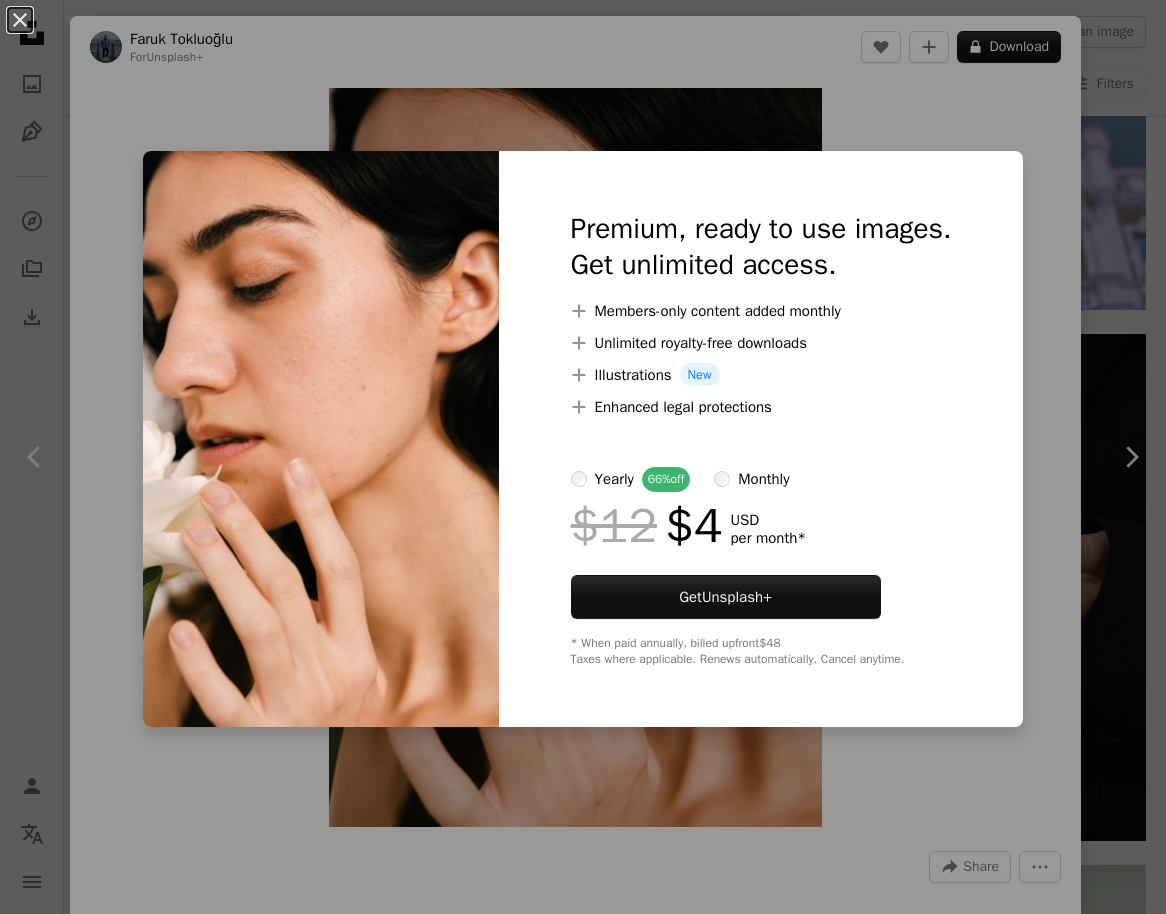 click on "An X shape Premium, ready to use images. Get unlimited access. A plus sign Members-only content added monthly A plus sign Unlimited royalty-free downloads A plus sign Illustrations  New A plus sign Enhanced legal protections yearly 66%  off monthly $12   $4 USD per month * Get  Unsplash+ * When paid annually, billed upfront  $48 Taxes where applicable. Renews automatically. Cancel anytime." at bounding box center [583, 457] 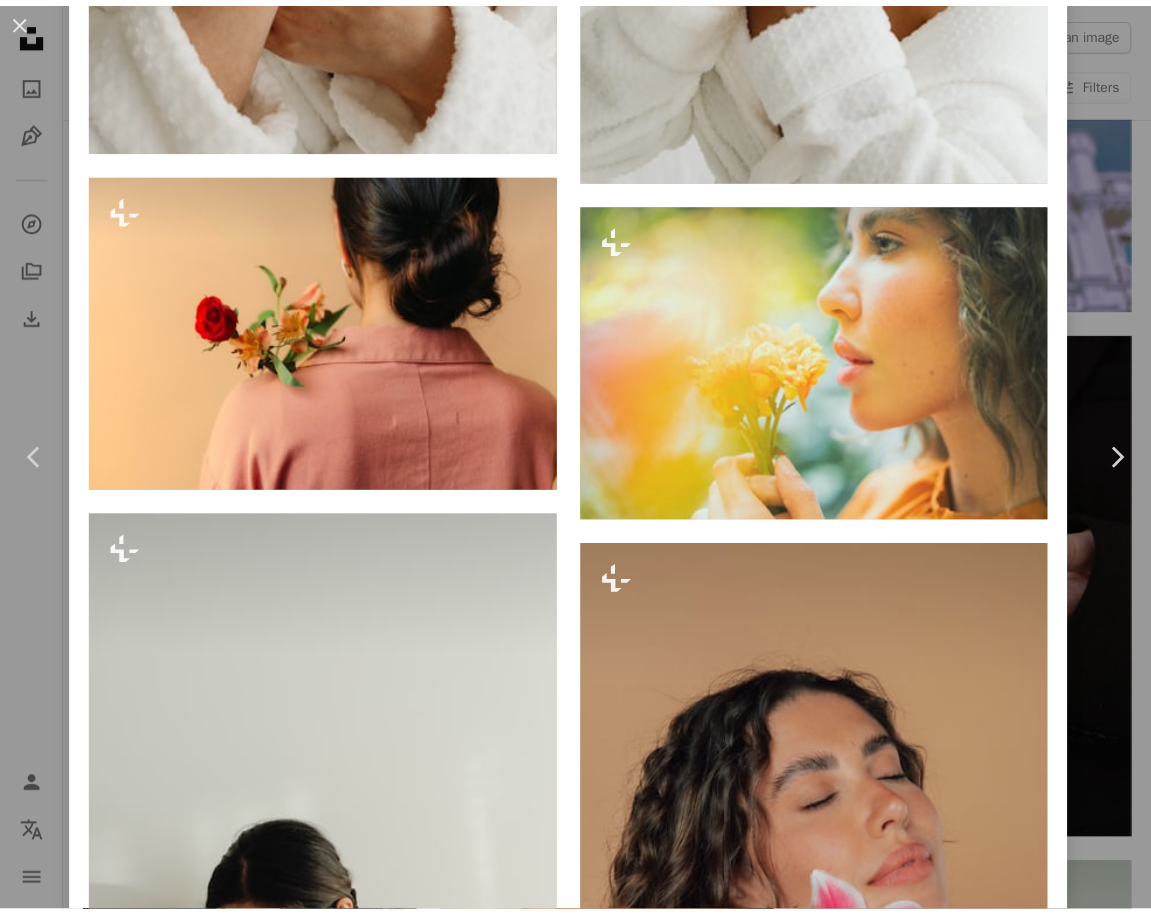 scroll, scrollTop: 12536, scrollLeft: 0, axis: vertical 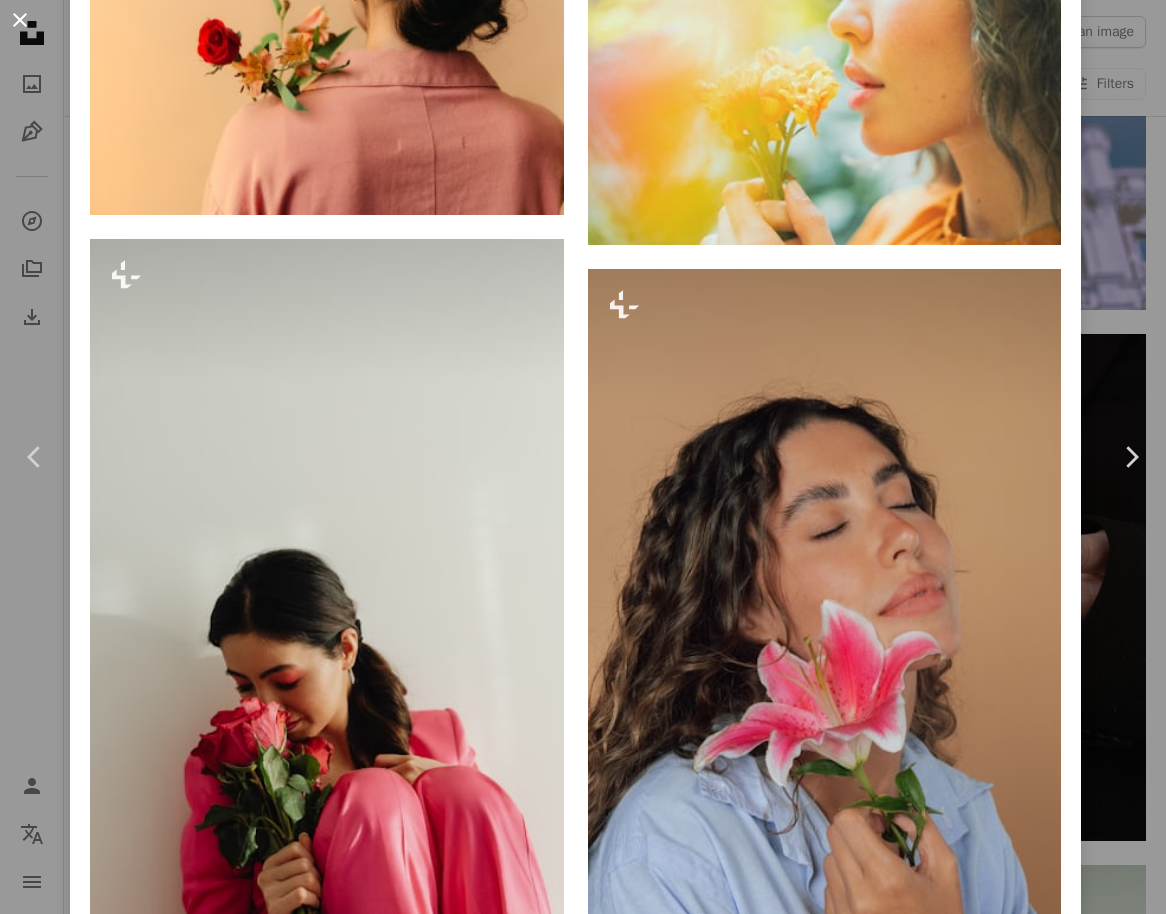 click on "An X shape" at bounding box center [20, 20] 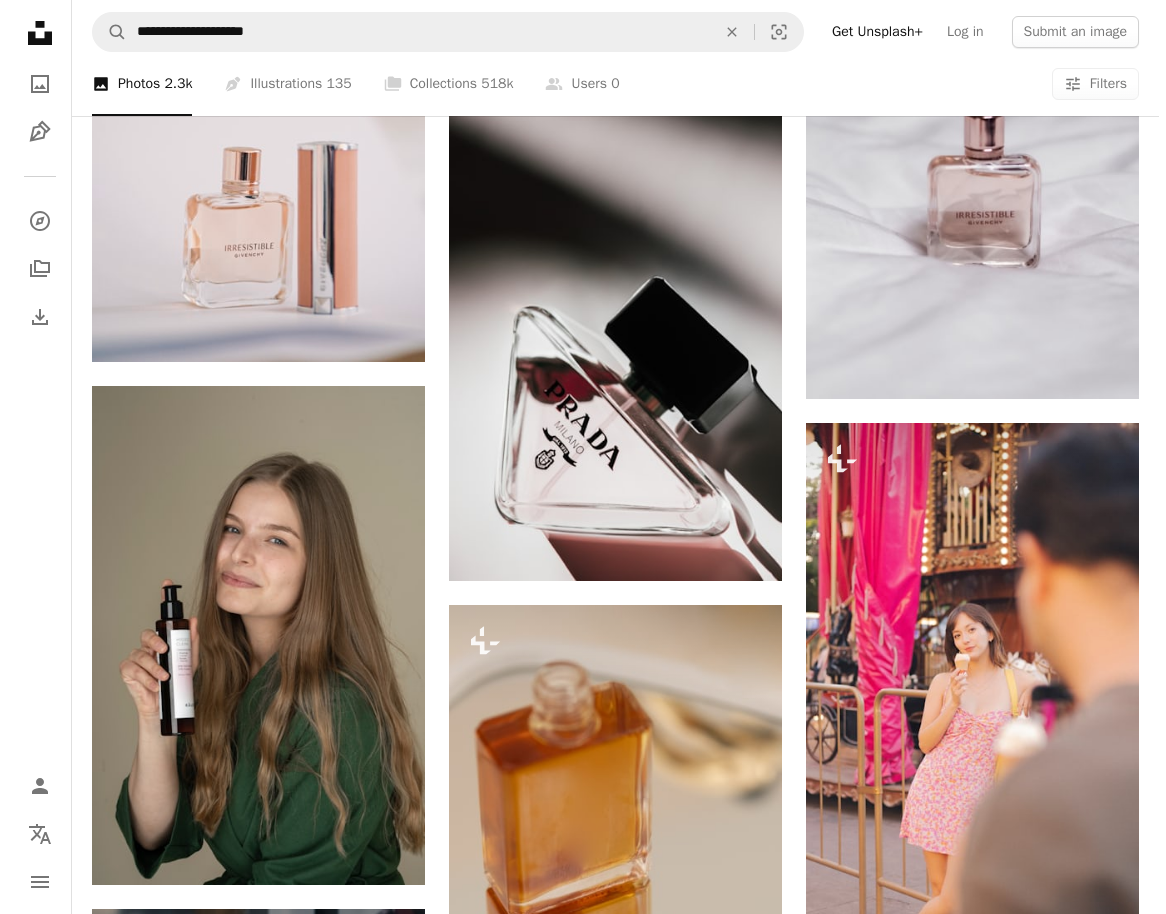 scroll, scrollTop: 15600, scrollLeft: 0, axis: vertical 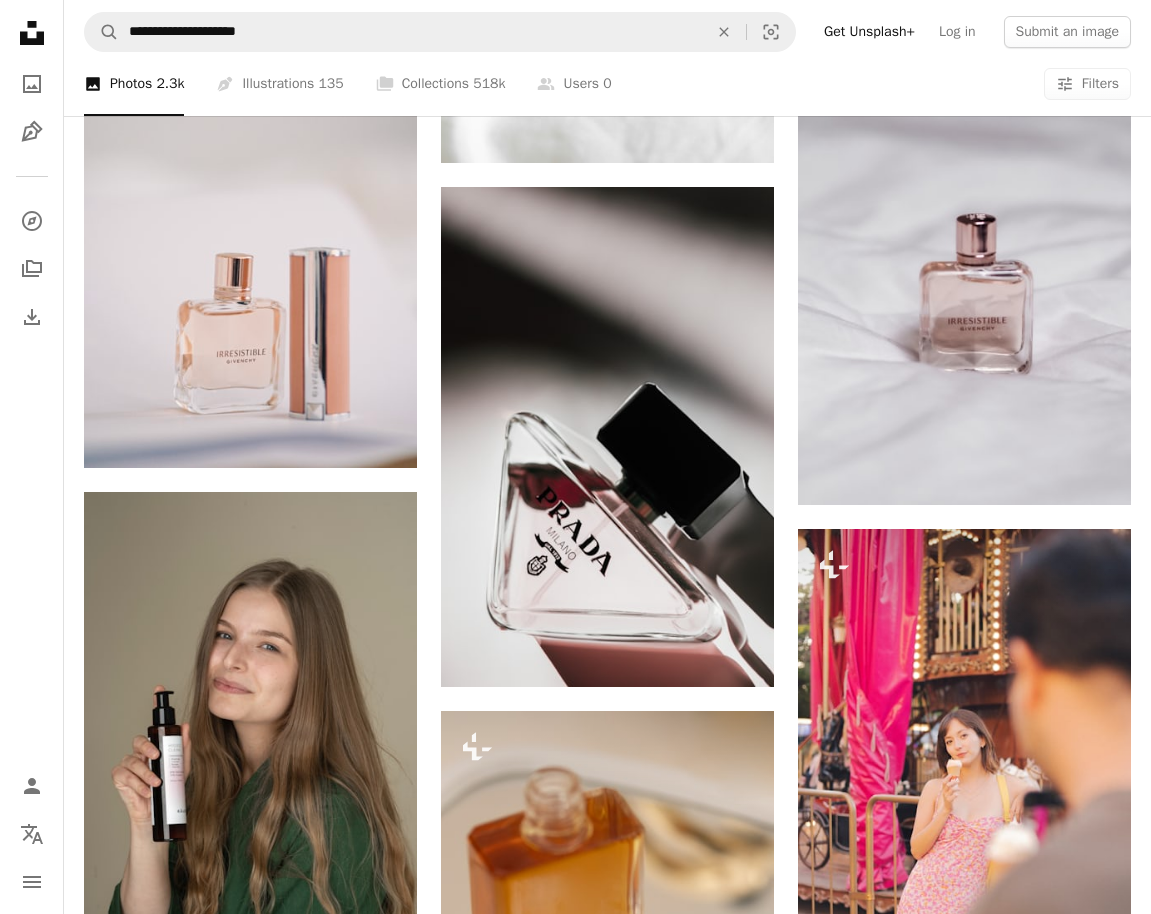 click at bounding box center [964, 1302] 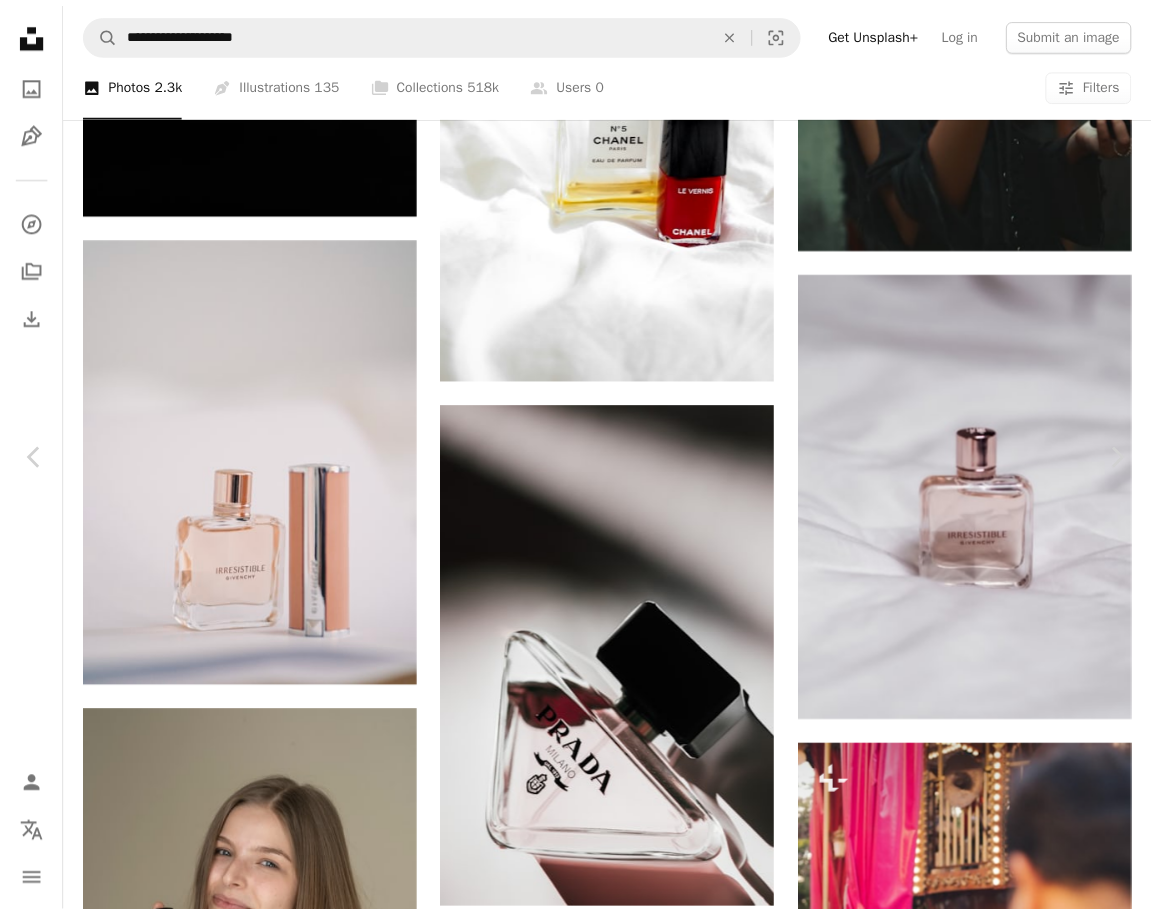 scroll, scrollTop: 4900, scrollLeft: 0, axis: vertical 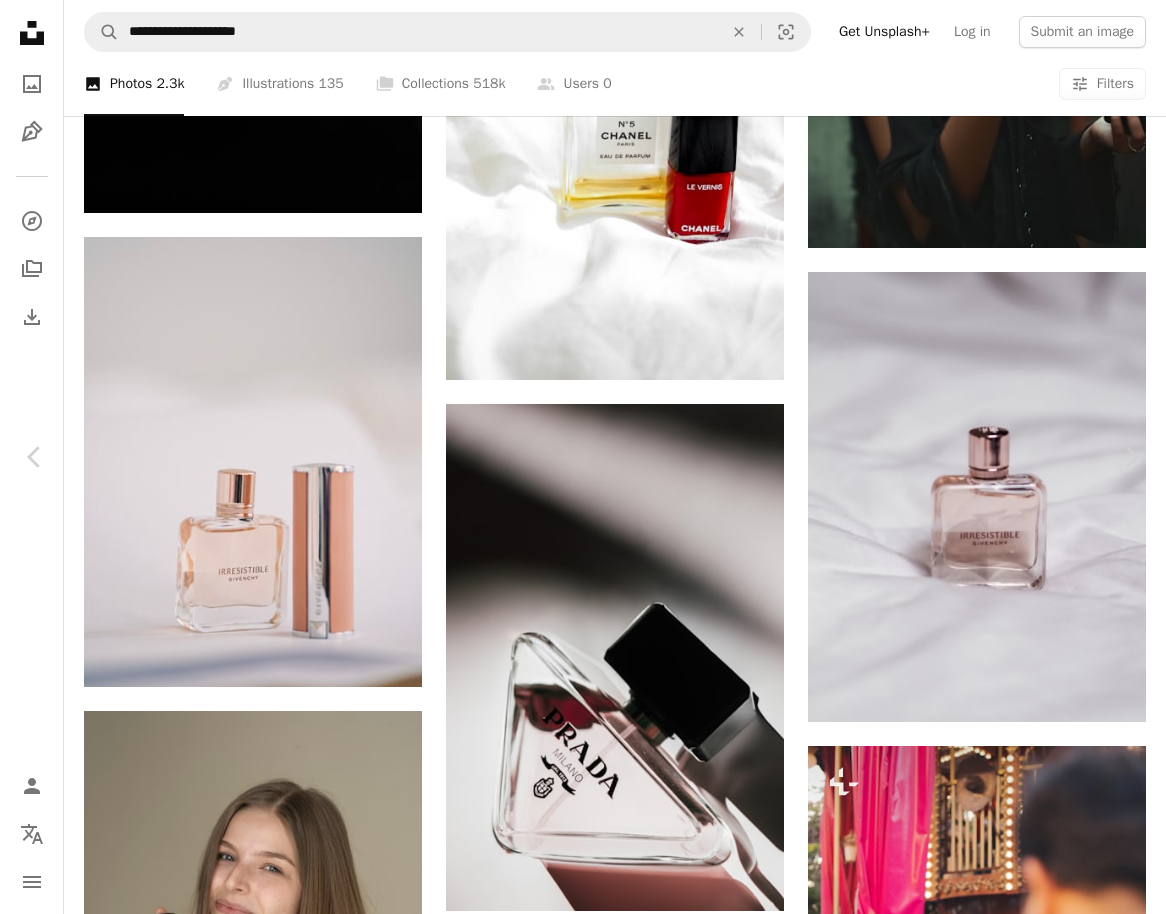 click on "An X shape" at bounding box center (20, 20) 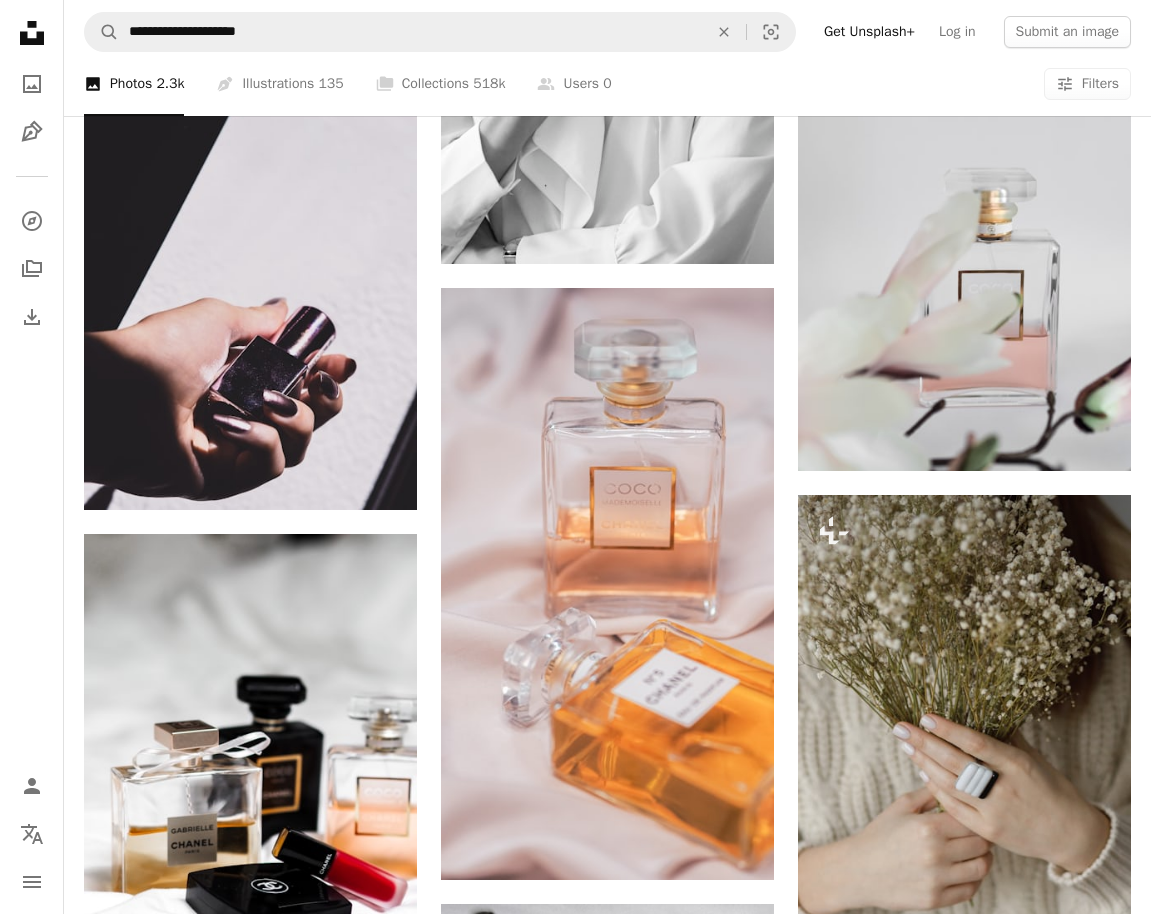 scroll, scrollTop: 23400, scrollLeft: 0, axis: vertical 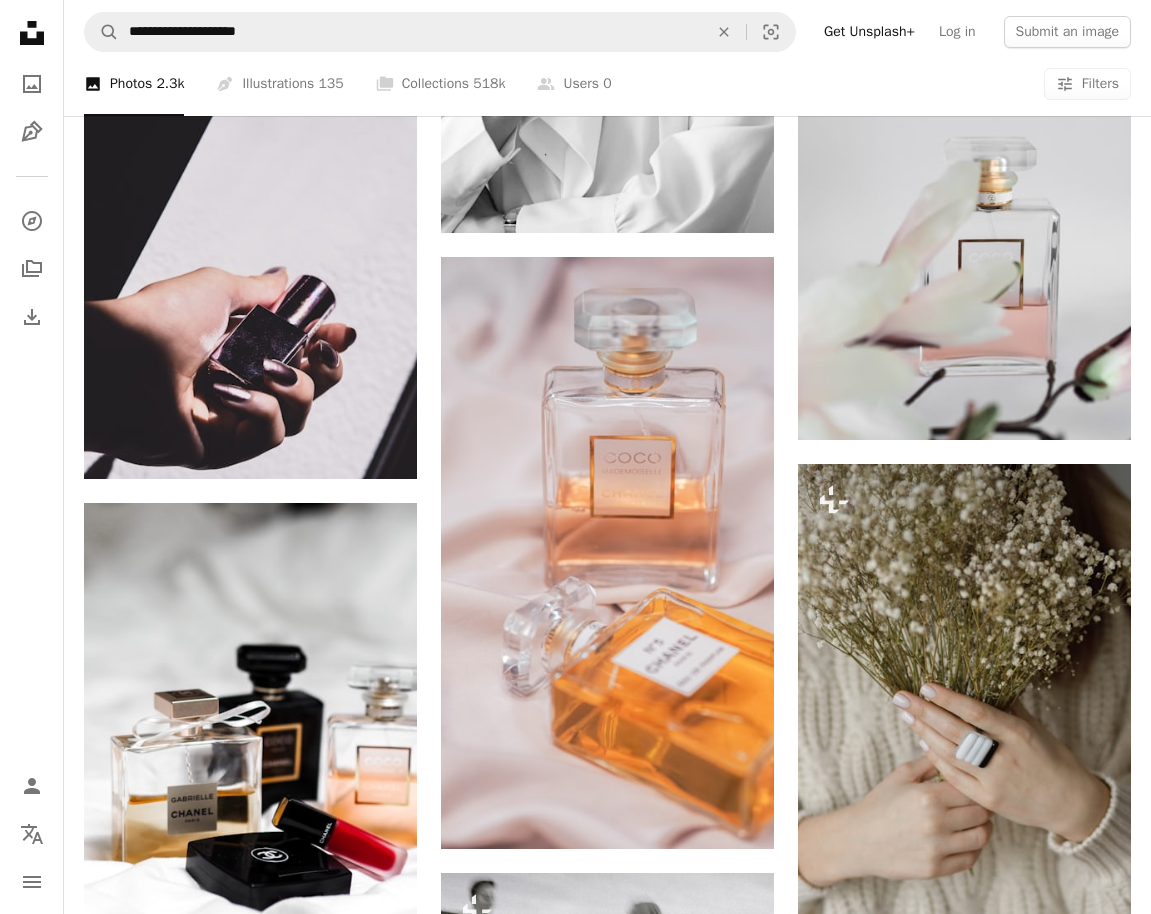 click at bounding box center [964, 1211] 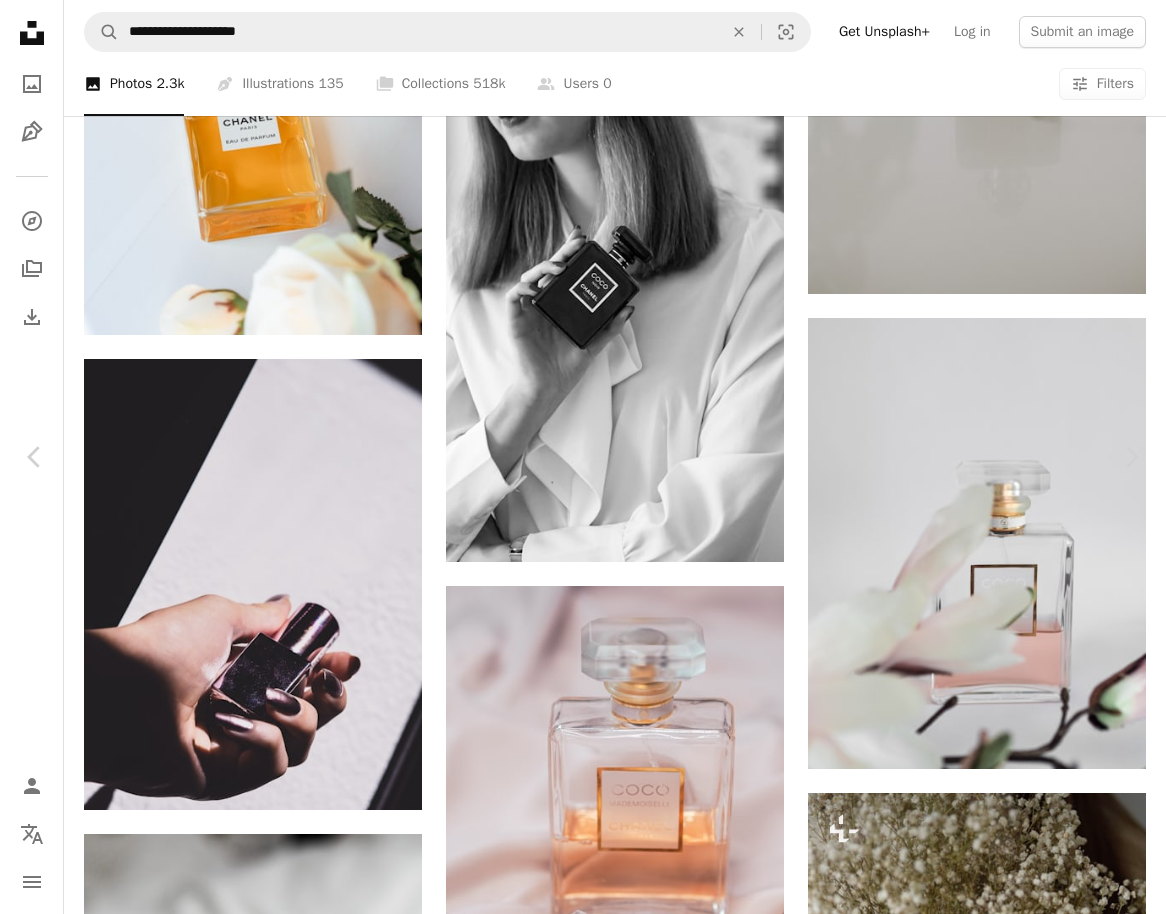 click on "An X shape" at bounding box center (20, 20) 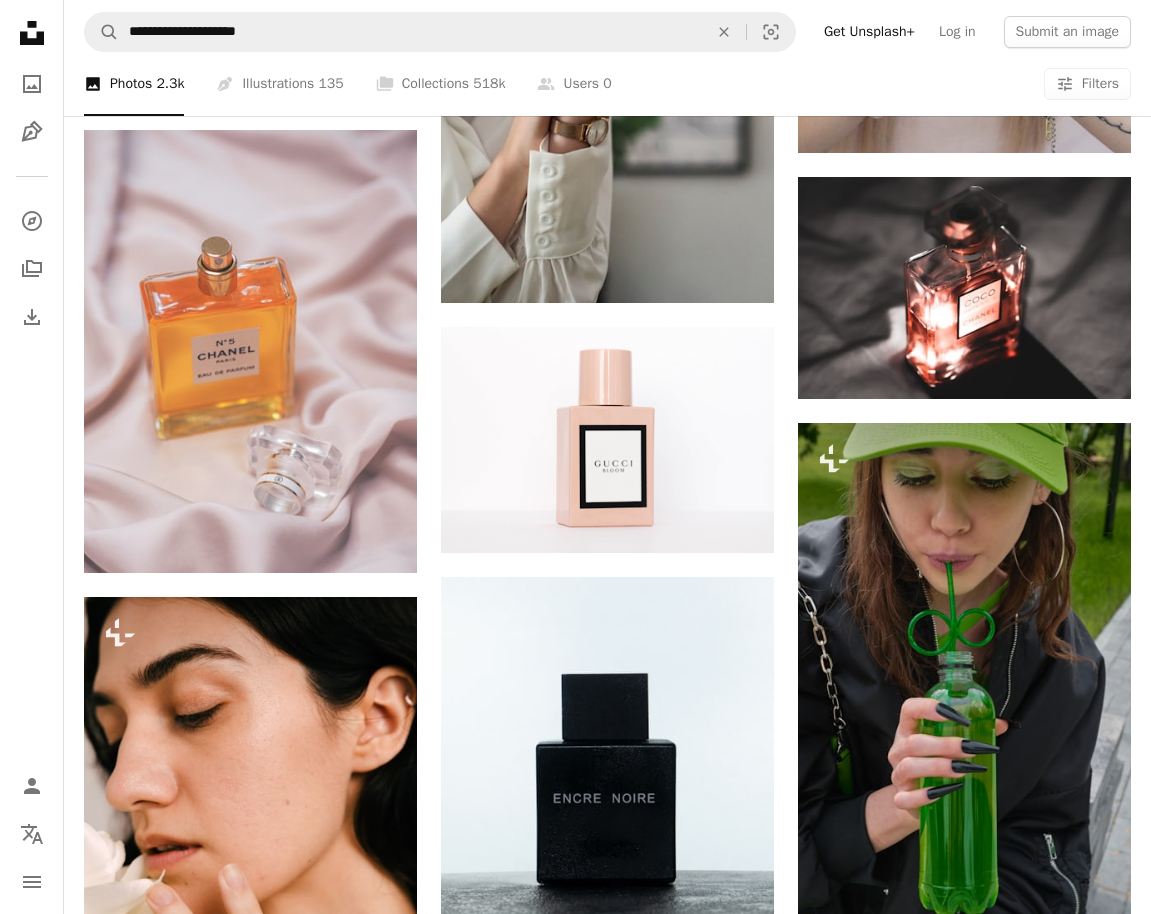 scroll, scrollTop: 25200, scrollLeft: 0, axis: vertical 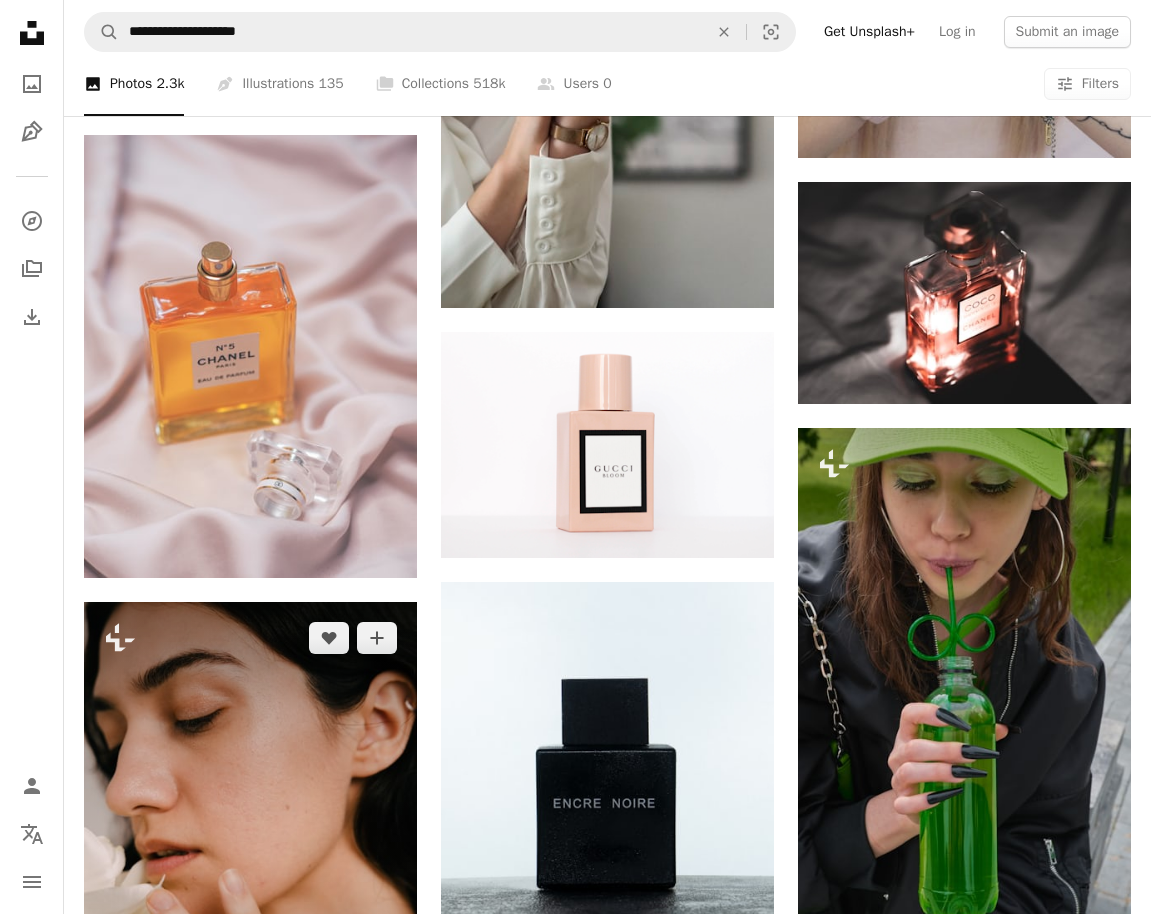 click at bounding box center [250, 852] 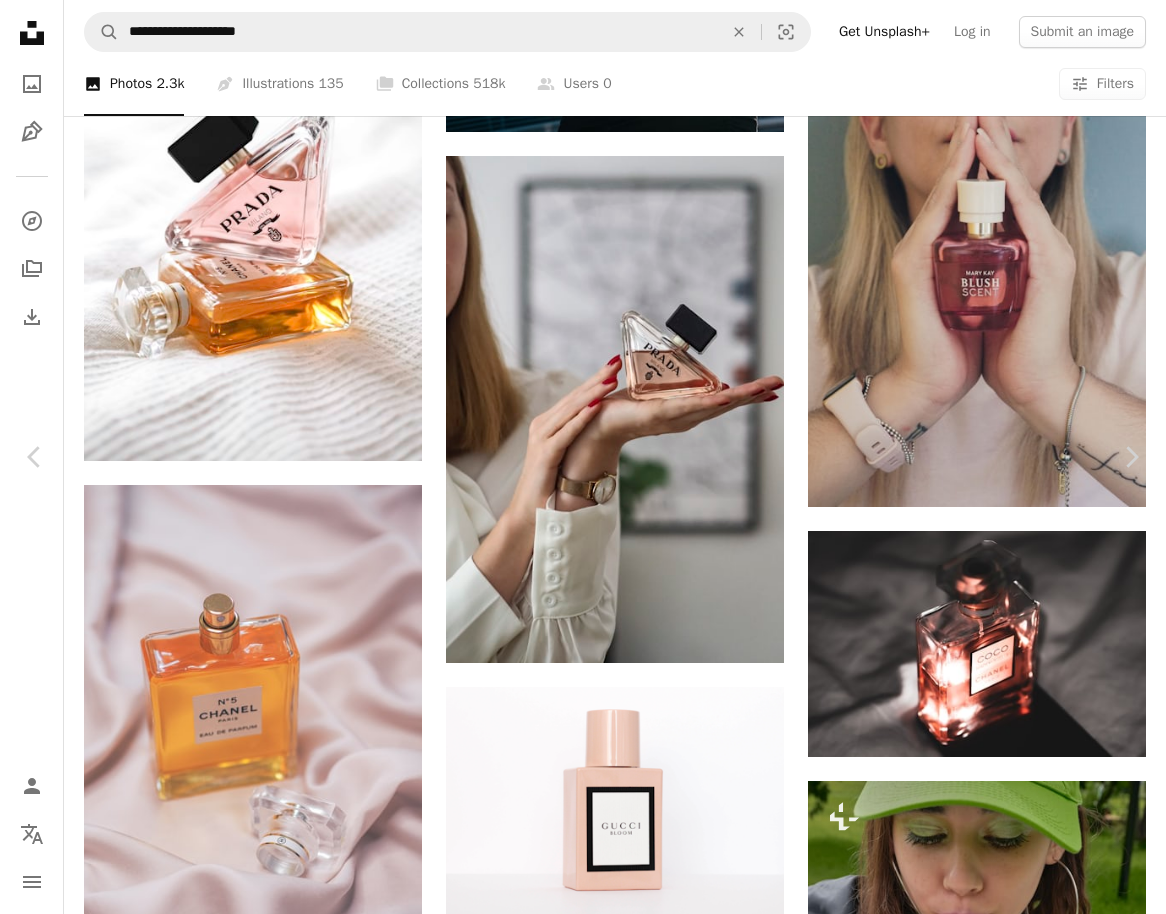 click on "An X shape" at bounding box center [20, 20] 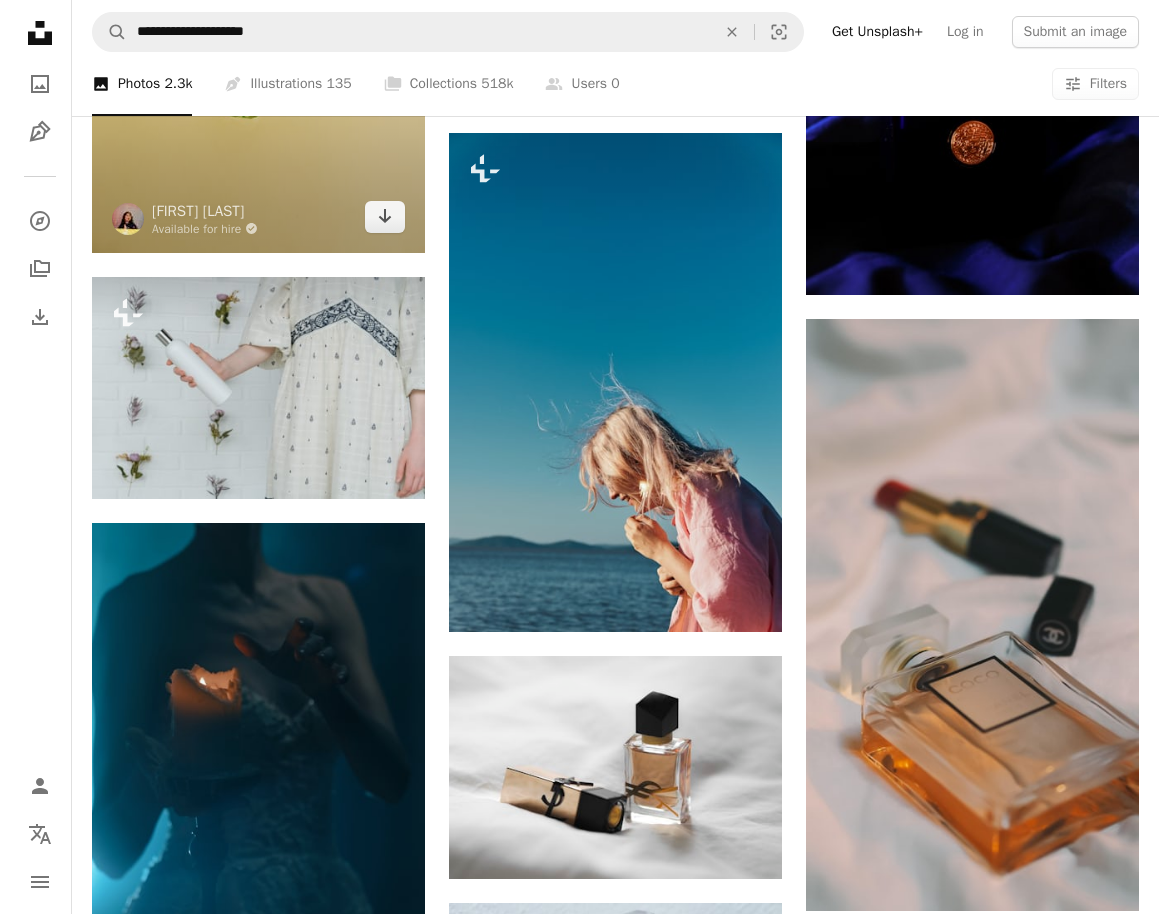 scroll, scrollTop: 46400, scrollLeft: 0, axis: vertical 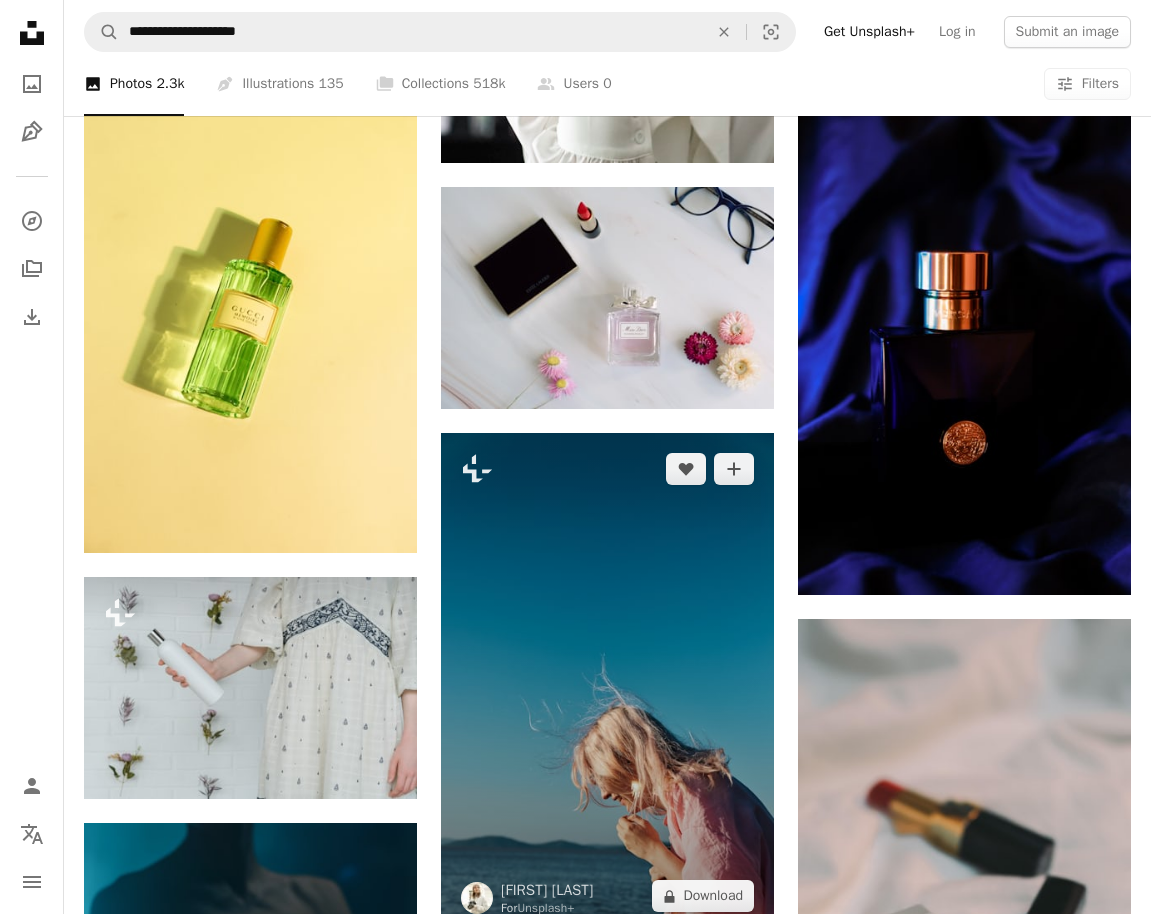 click at bounding box center [607, 683] 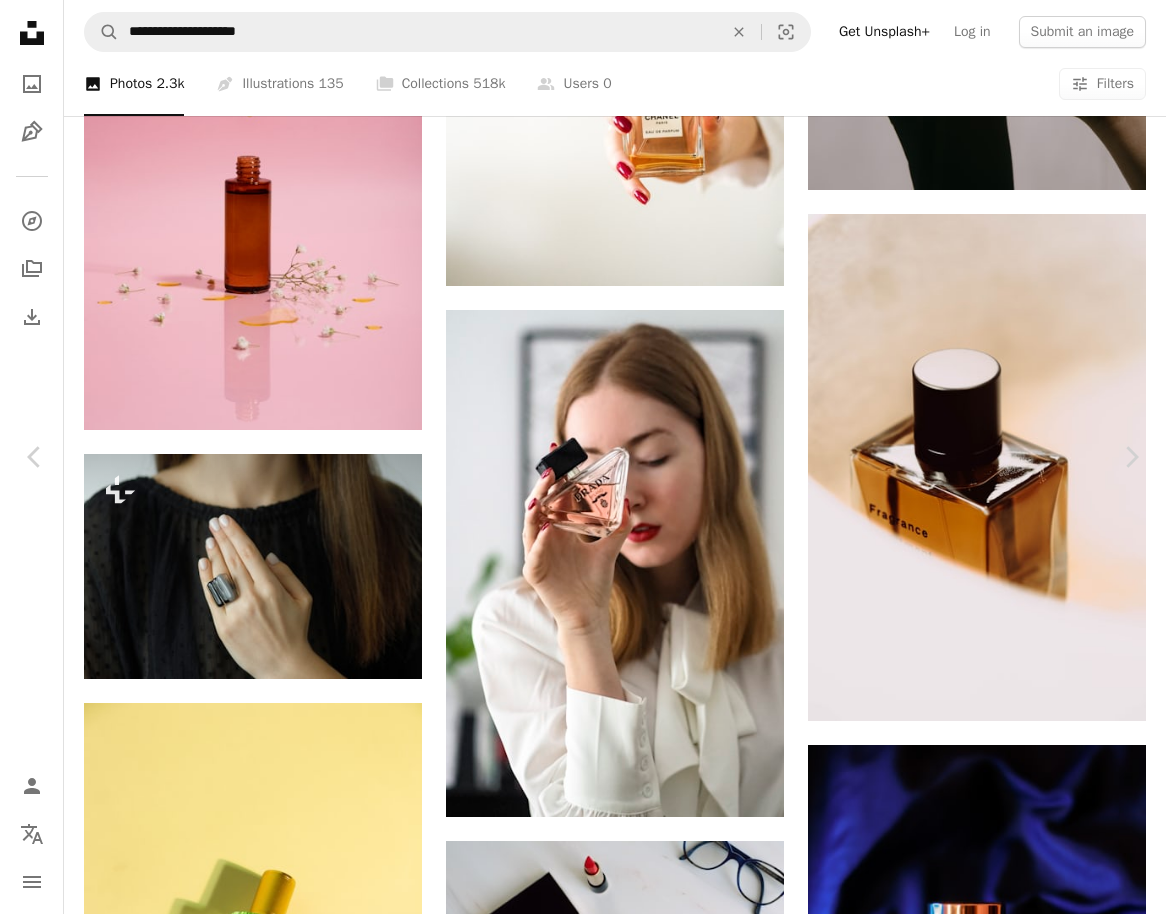 click on "A lock Download" at bounding box center (1009, 6607) 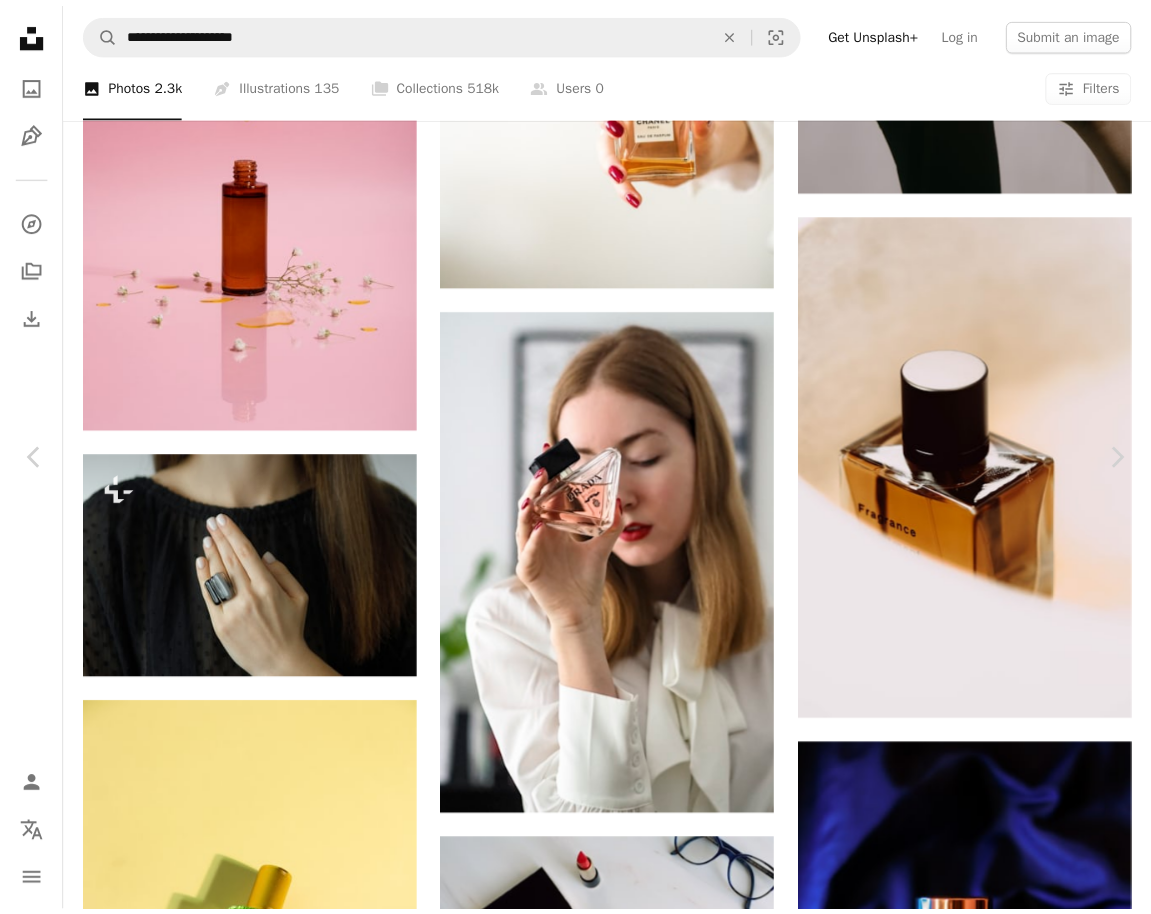 scroll, scrollTop: 0, scrollLeft: 0, axis: both 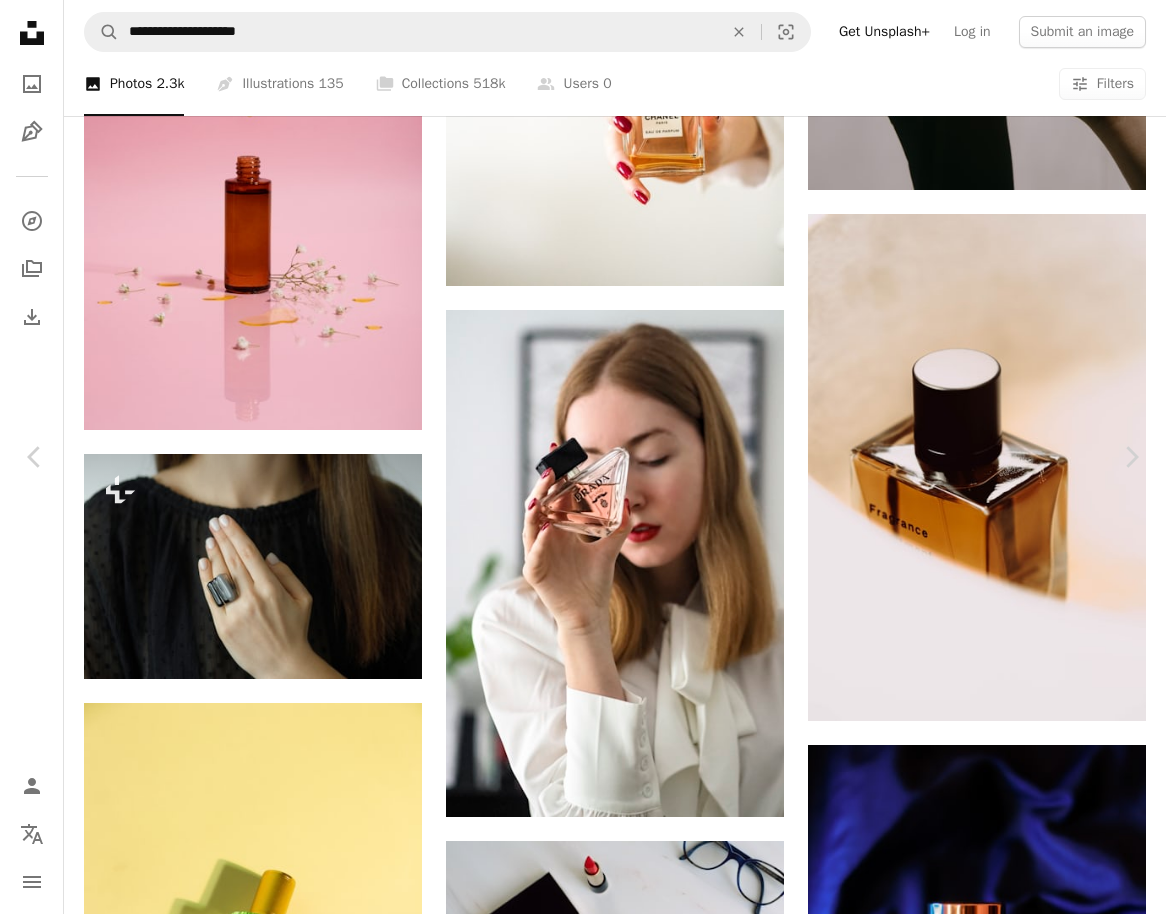 click on "An X shape" at bounding box center (20, 20) 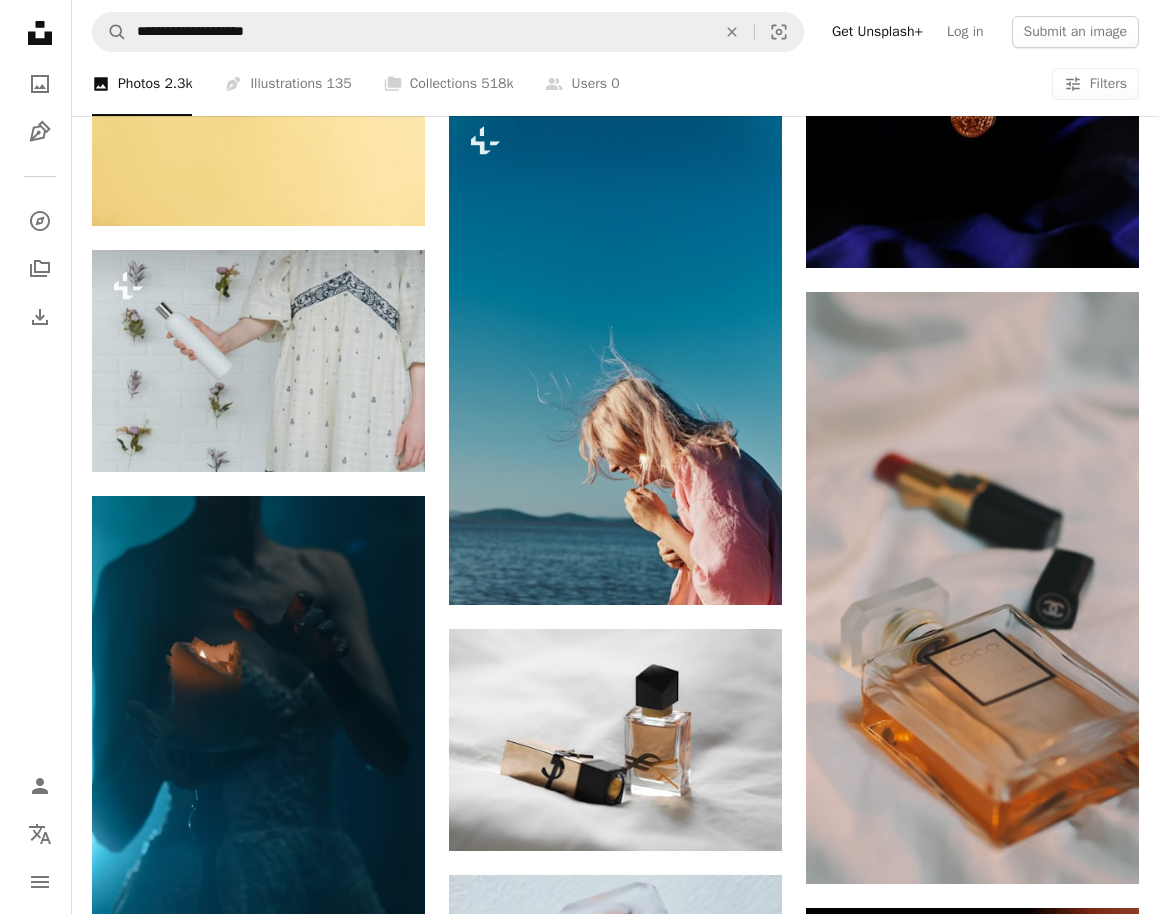 scroll, scrollTop: 46500, scrollLeft: 0, axis: vertical 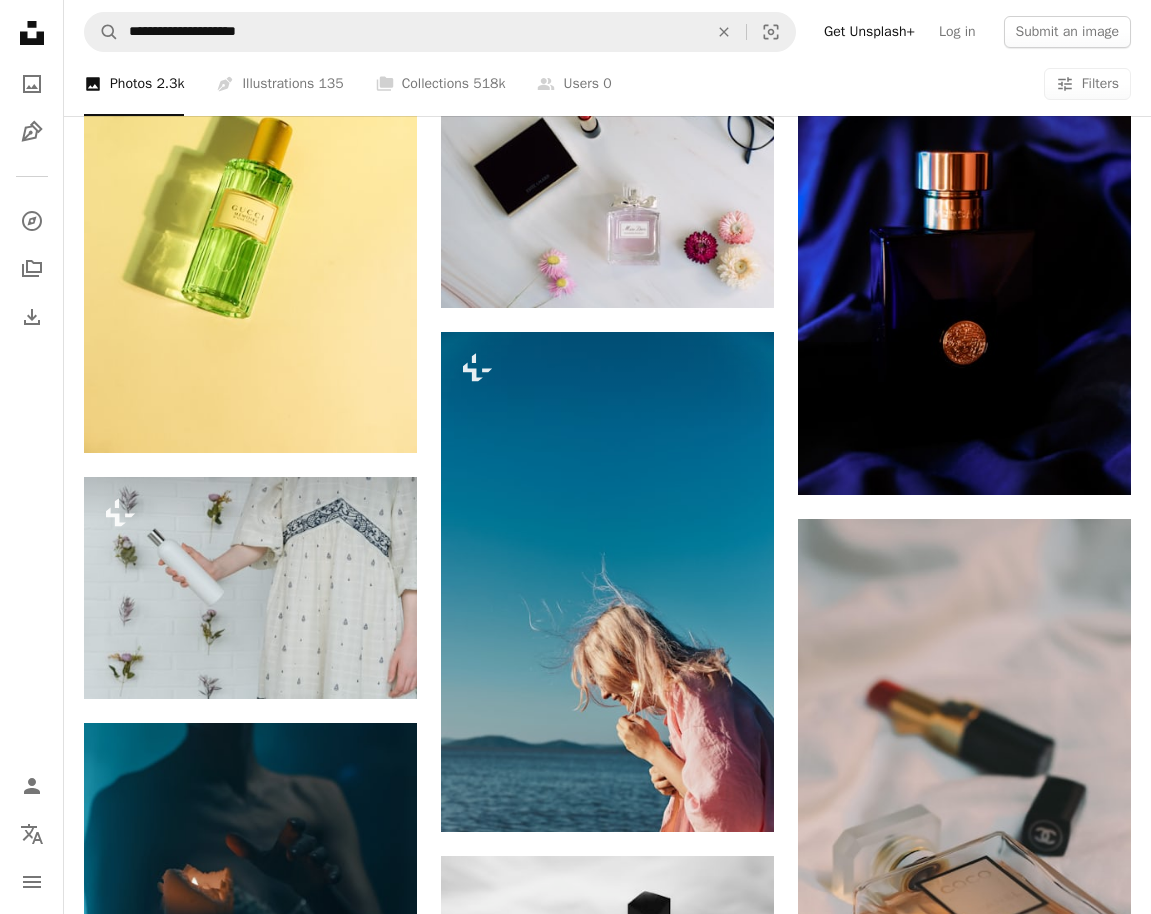 click at bounding box center [964, 1385] 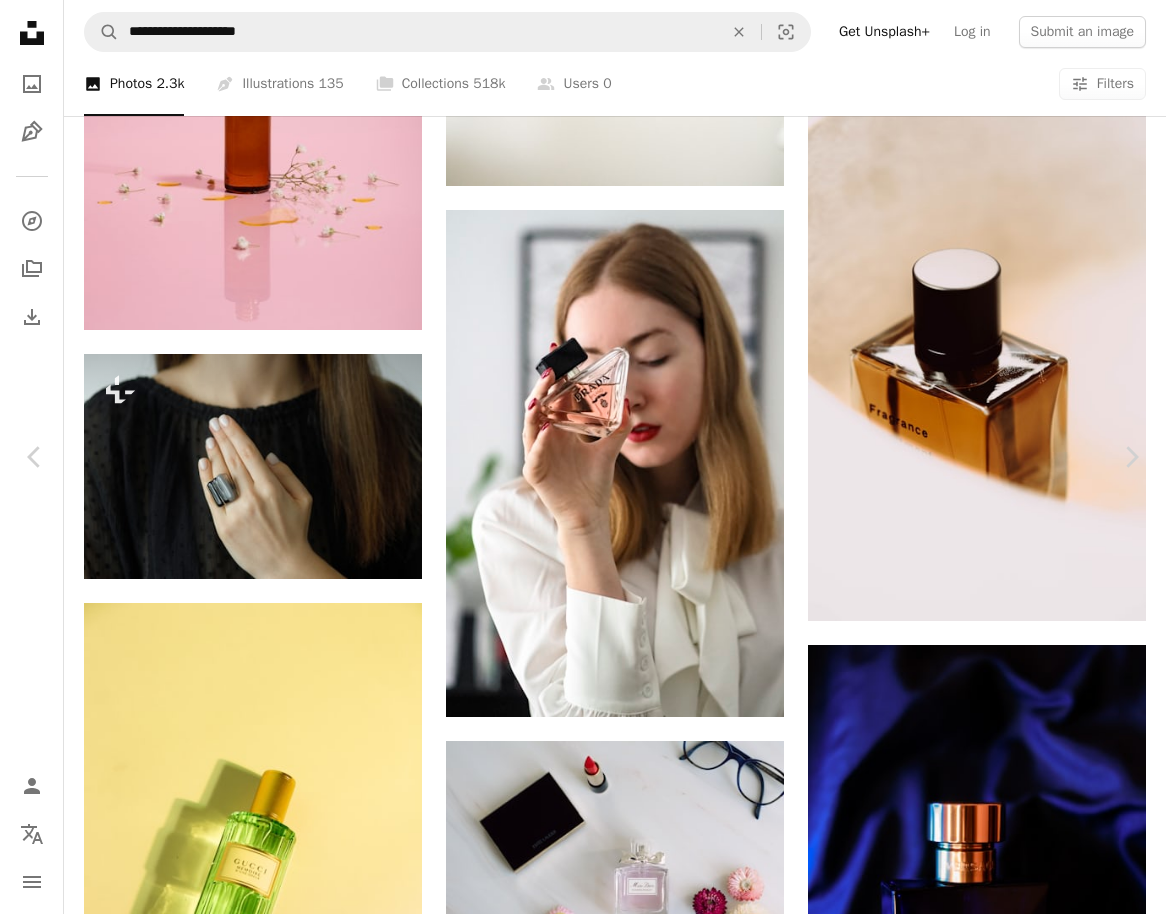 scroll, scrollTop: 6100, scrollLeft: 0, axis: vertical 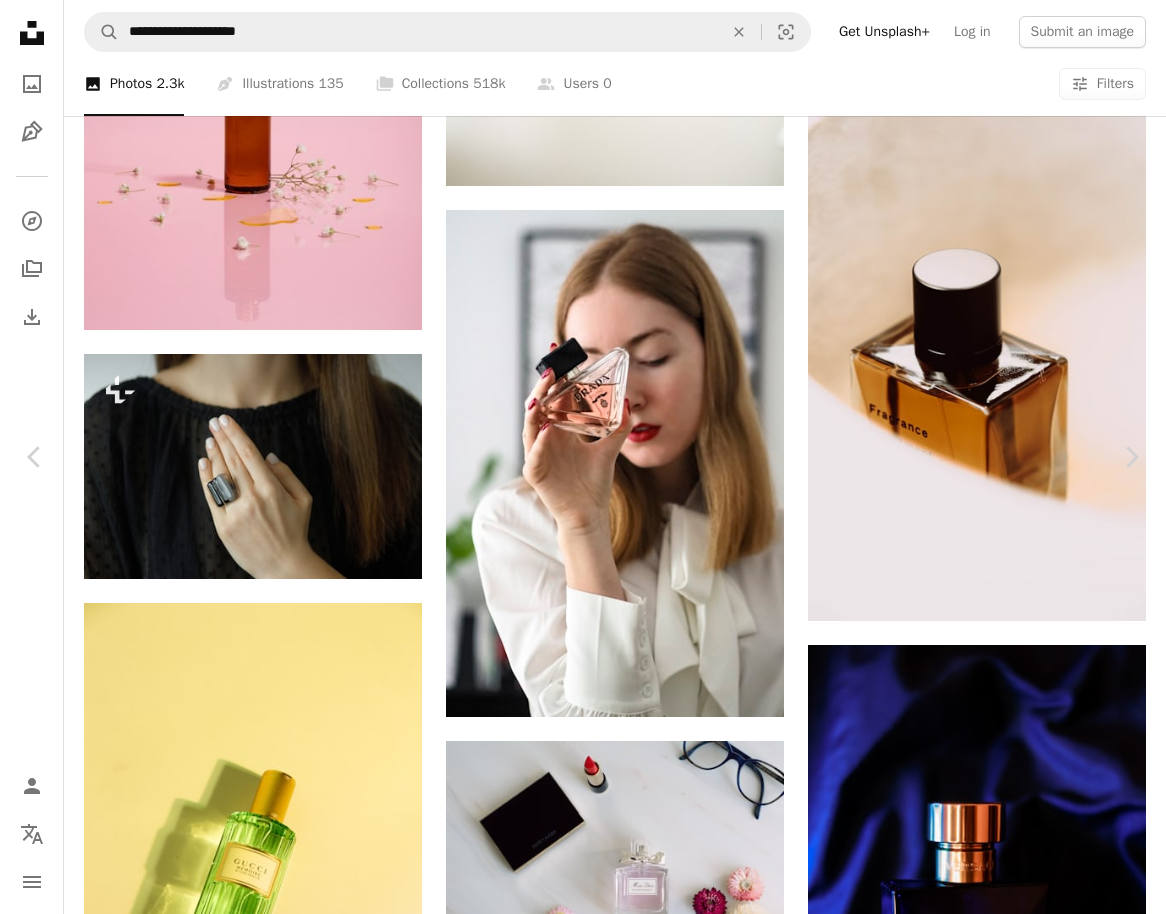 click on "An X shape" at bounding box center [20, 20] 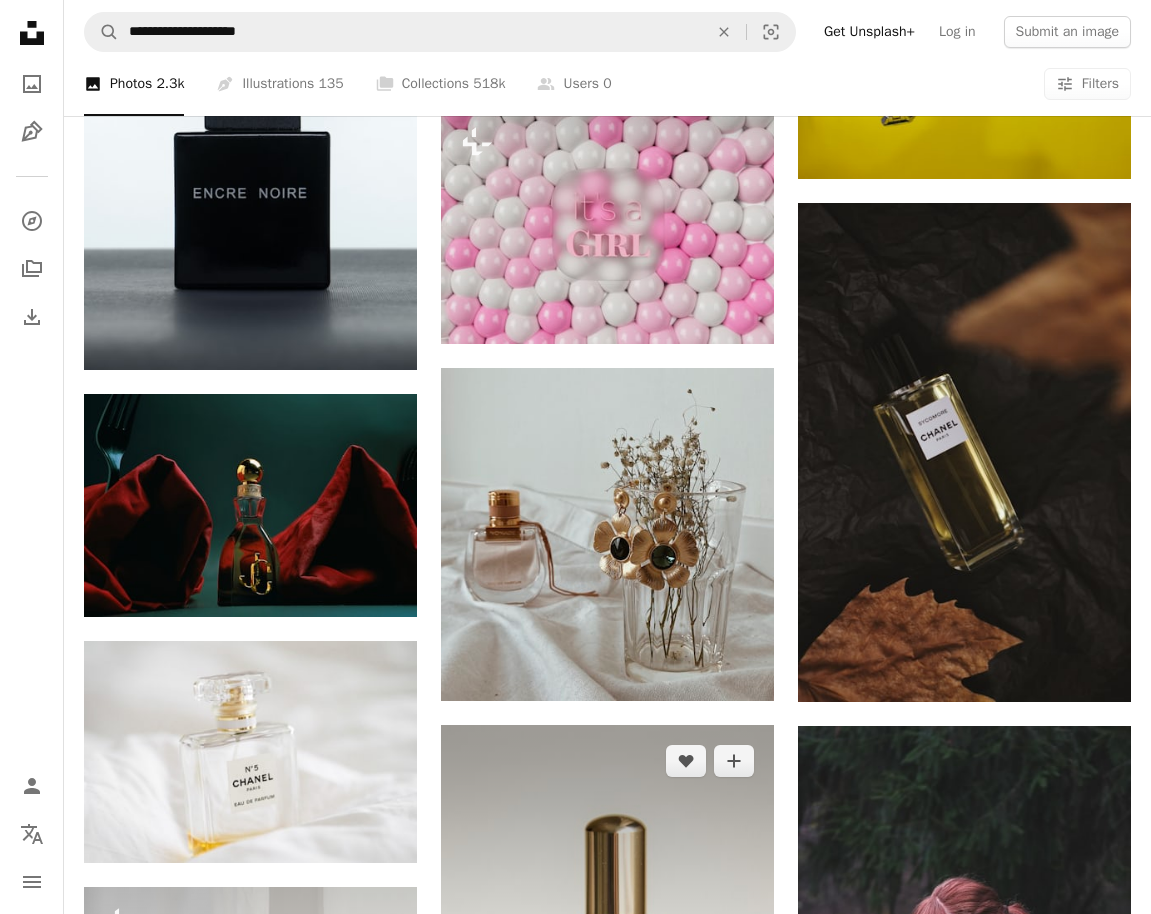 scroll, scrollTop: 58500, scrollLeft: 0, axis: vertical 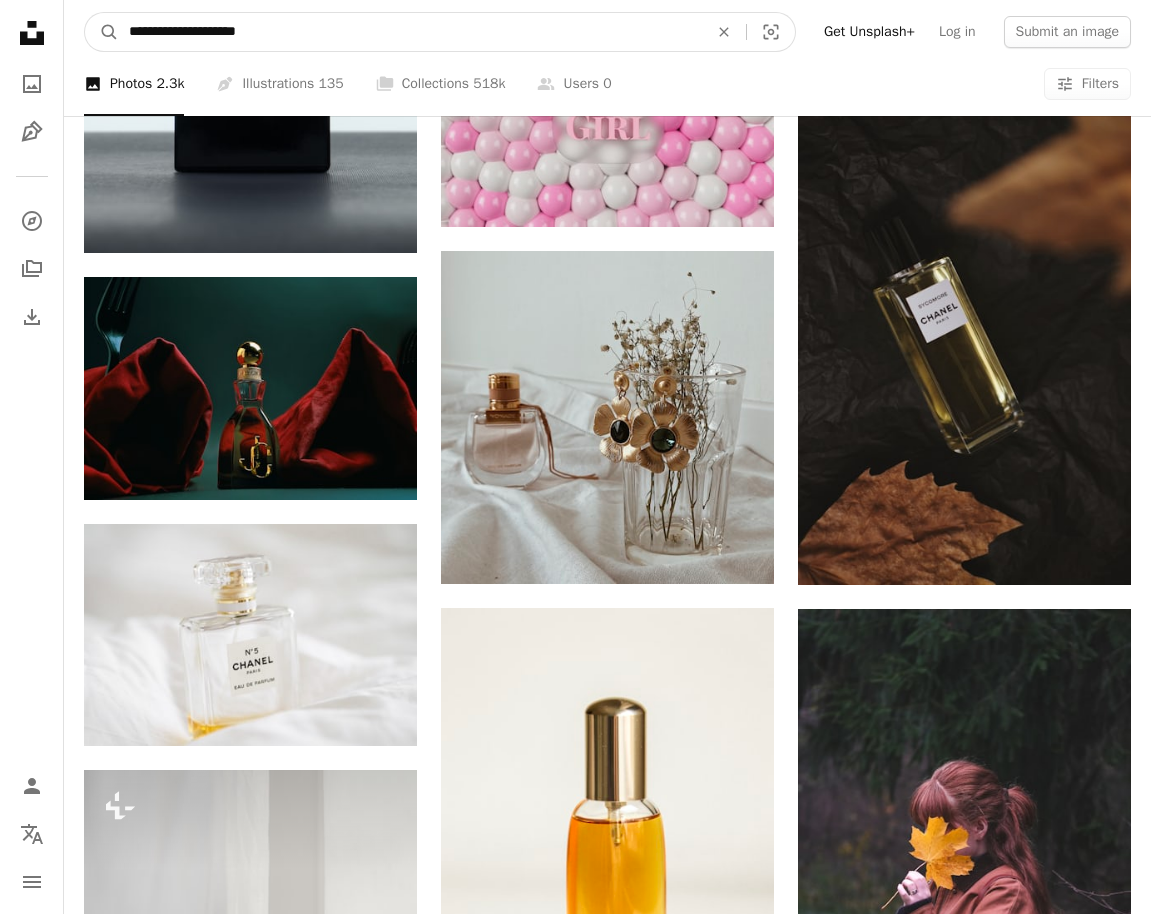 drag, startPoint x: 389, startPoint y: 34, endPoint x: -2, endPoint y: -73, distance: 405.37637 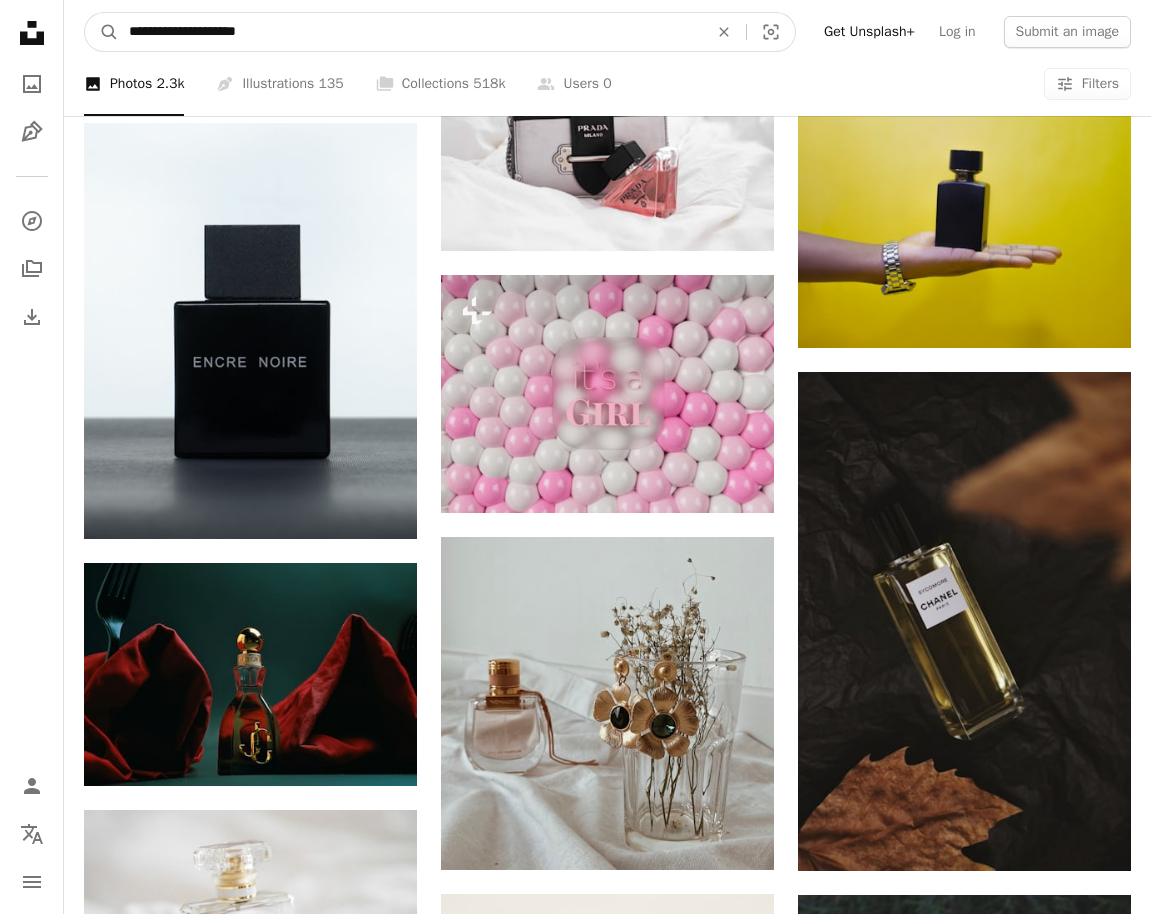 type on "*" 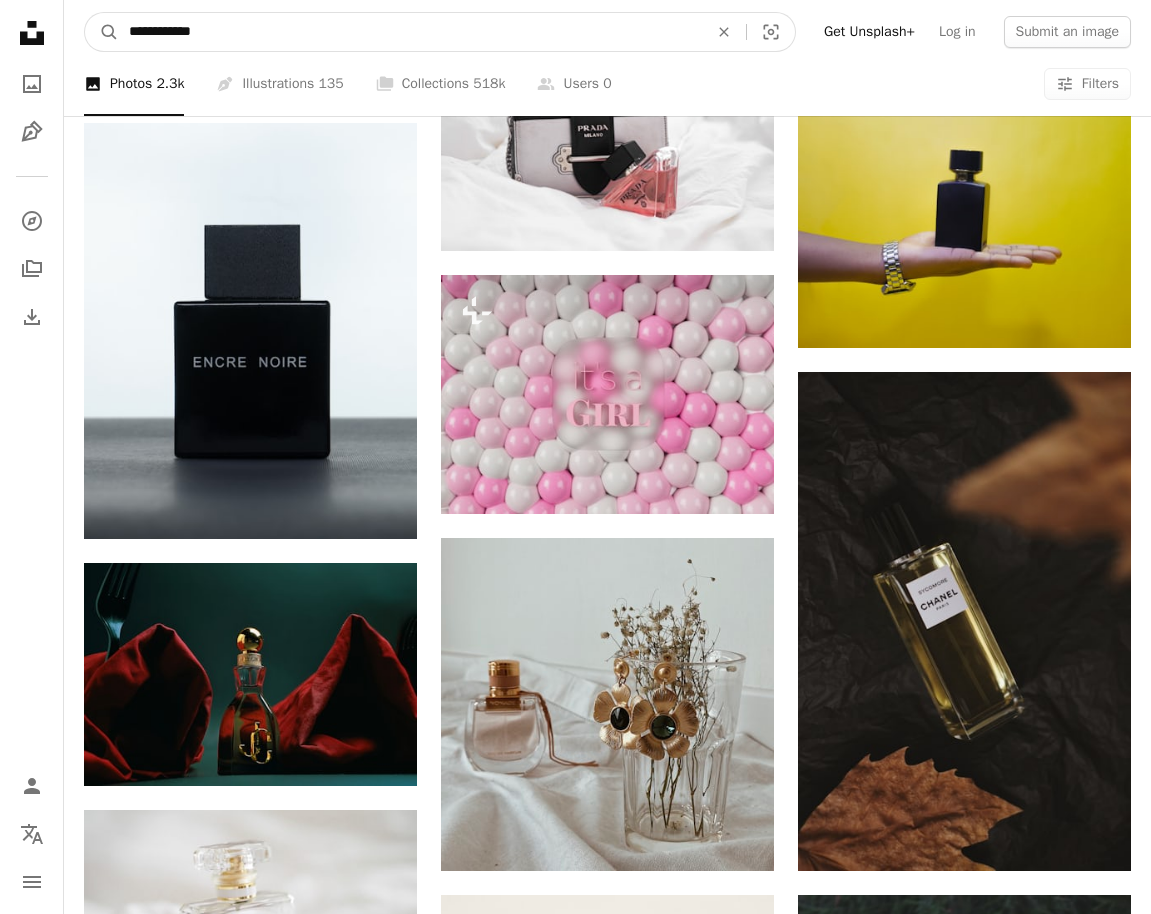 type on "**********" 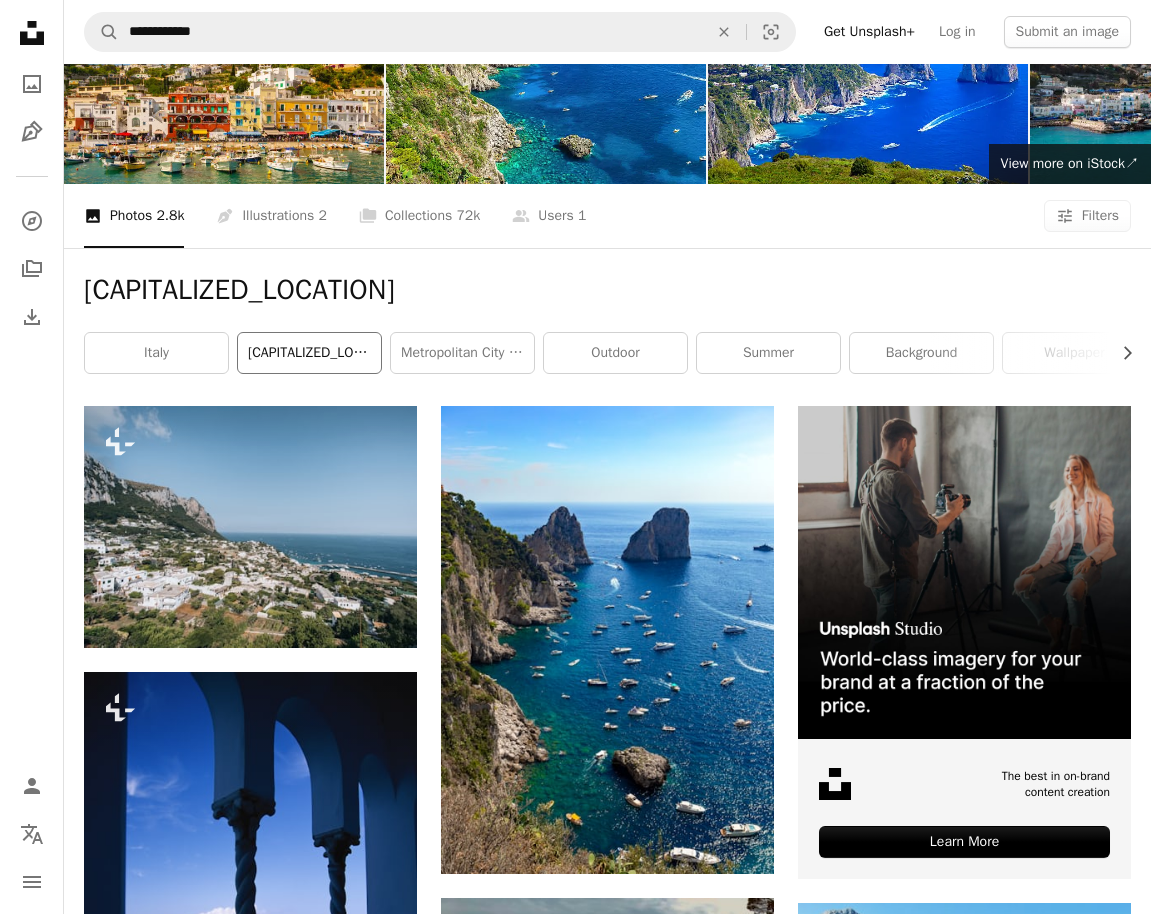 scroll, scrollTop: 200, scrollLeft: 0, axis: vertical 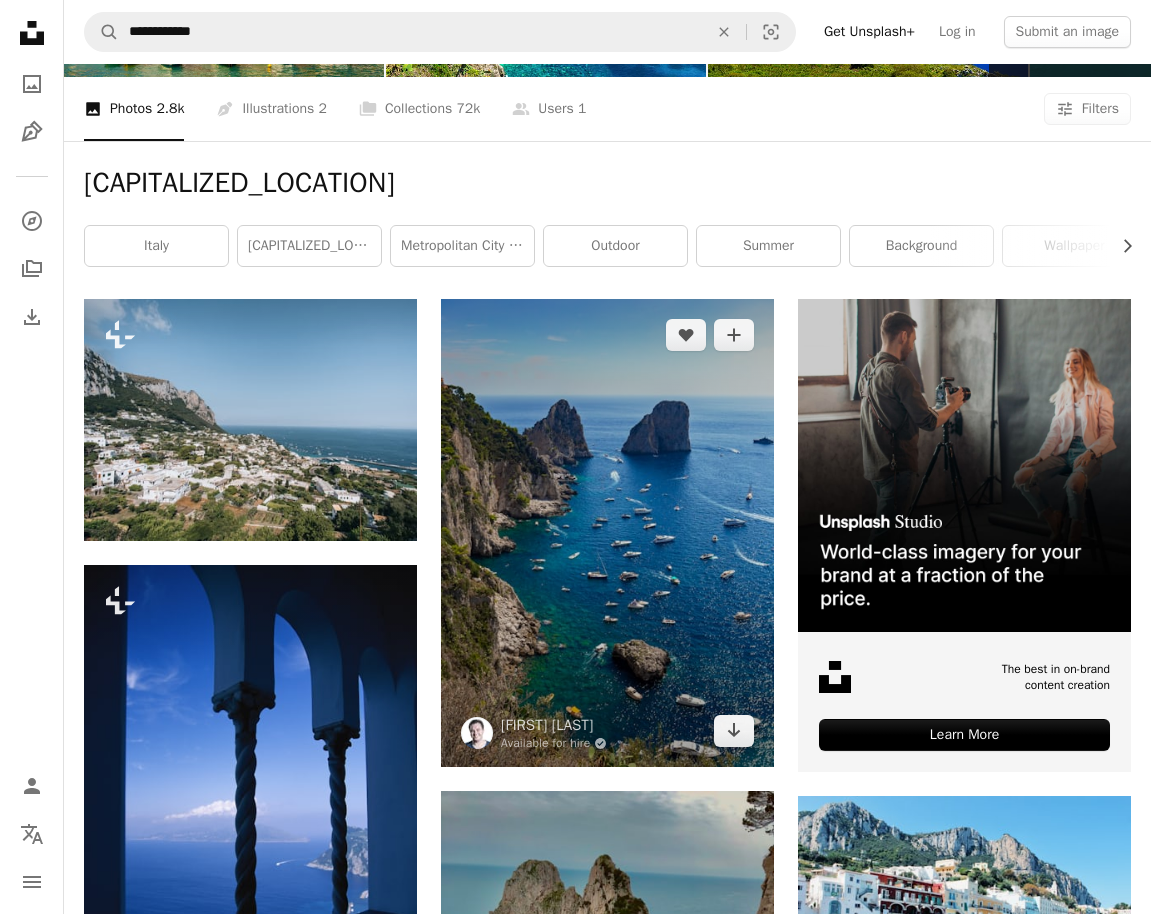 click at bounding box center (607, 533) 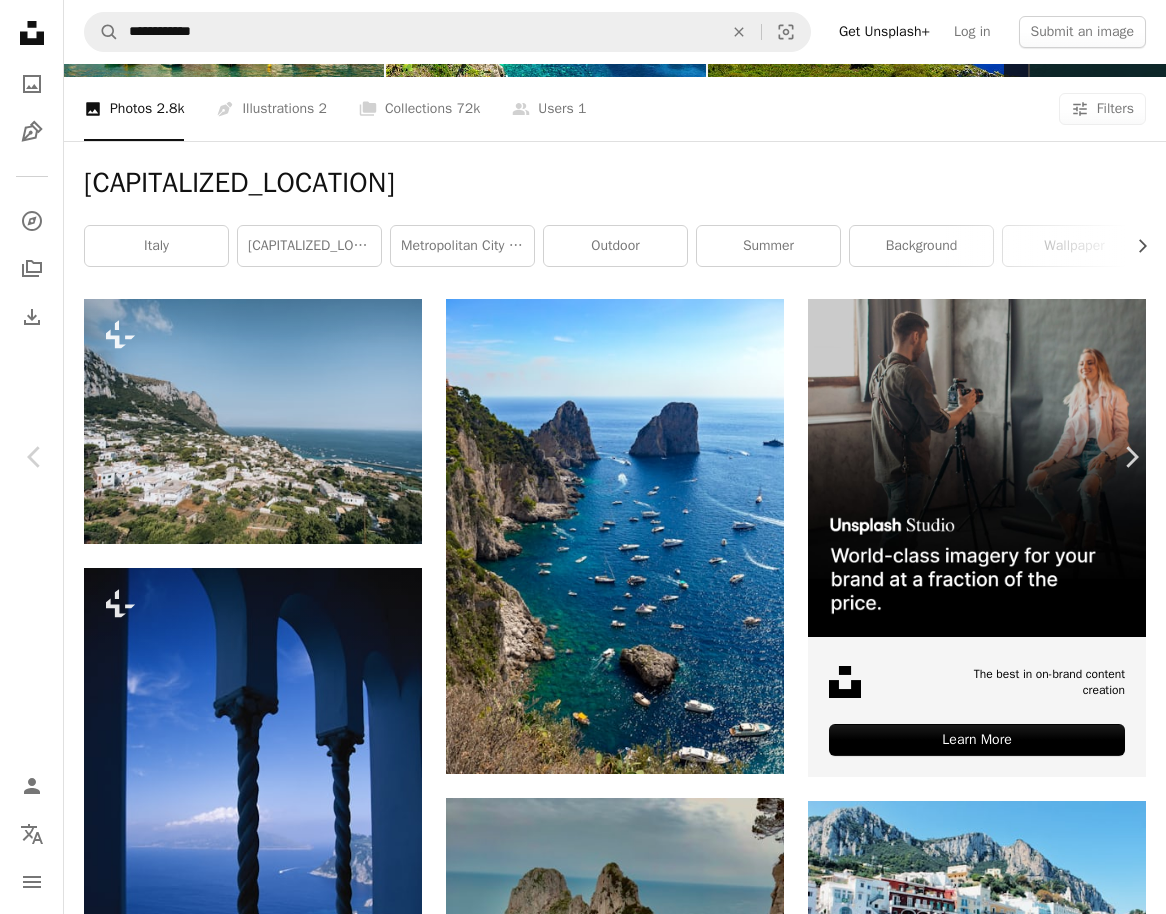 click on "Download free" at bounding box center [971, 4036] 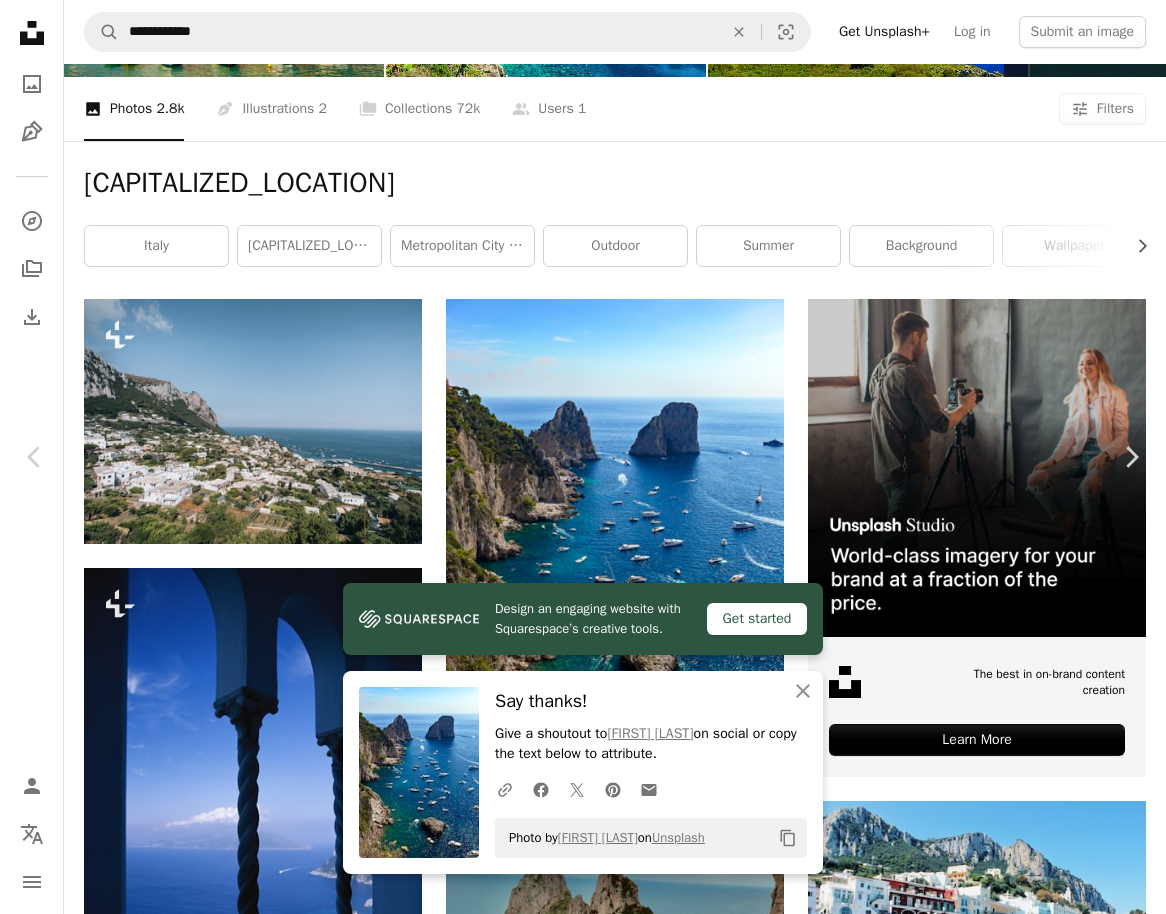 drag, startPoint x: 17, startPoint y: 18, endPoint x: 6, endPoint y: 20, distance: 11.18034 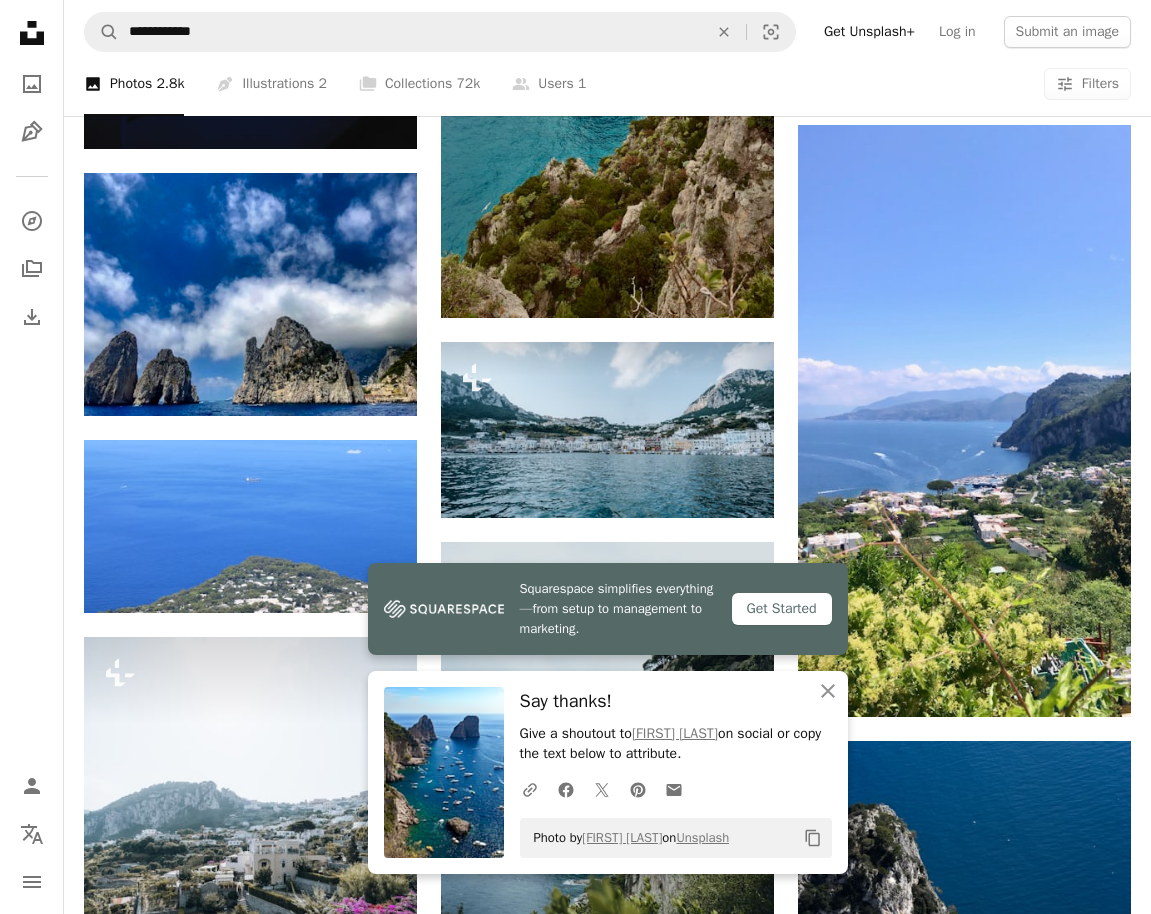 scroll, scrollTop: 1300, scrollLeft: 0, axis: vertical 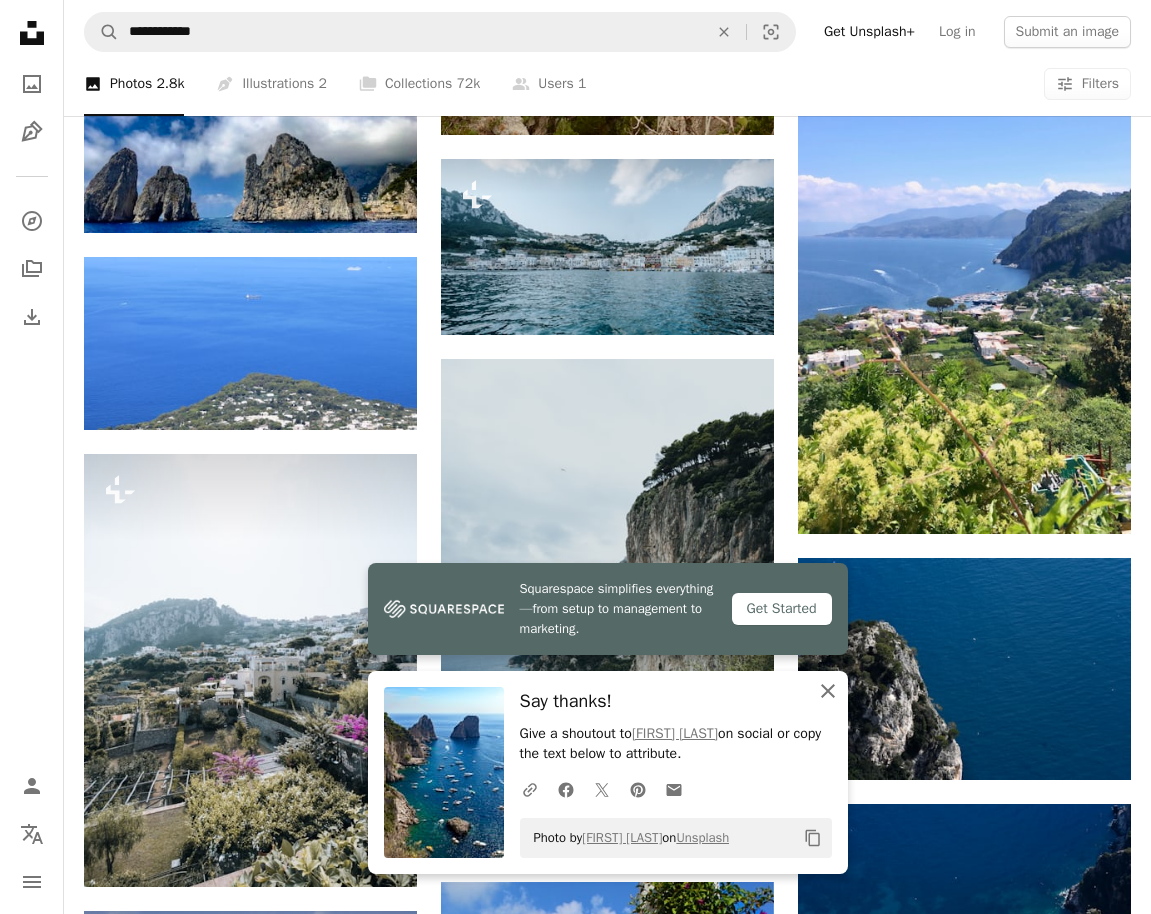 click on "An X shape Close" at bounding box center (828, 691) 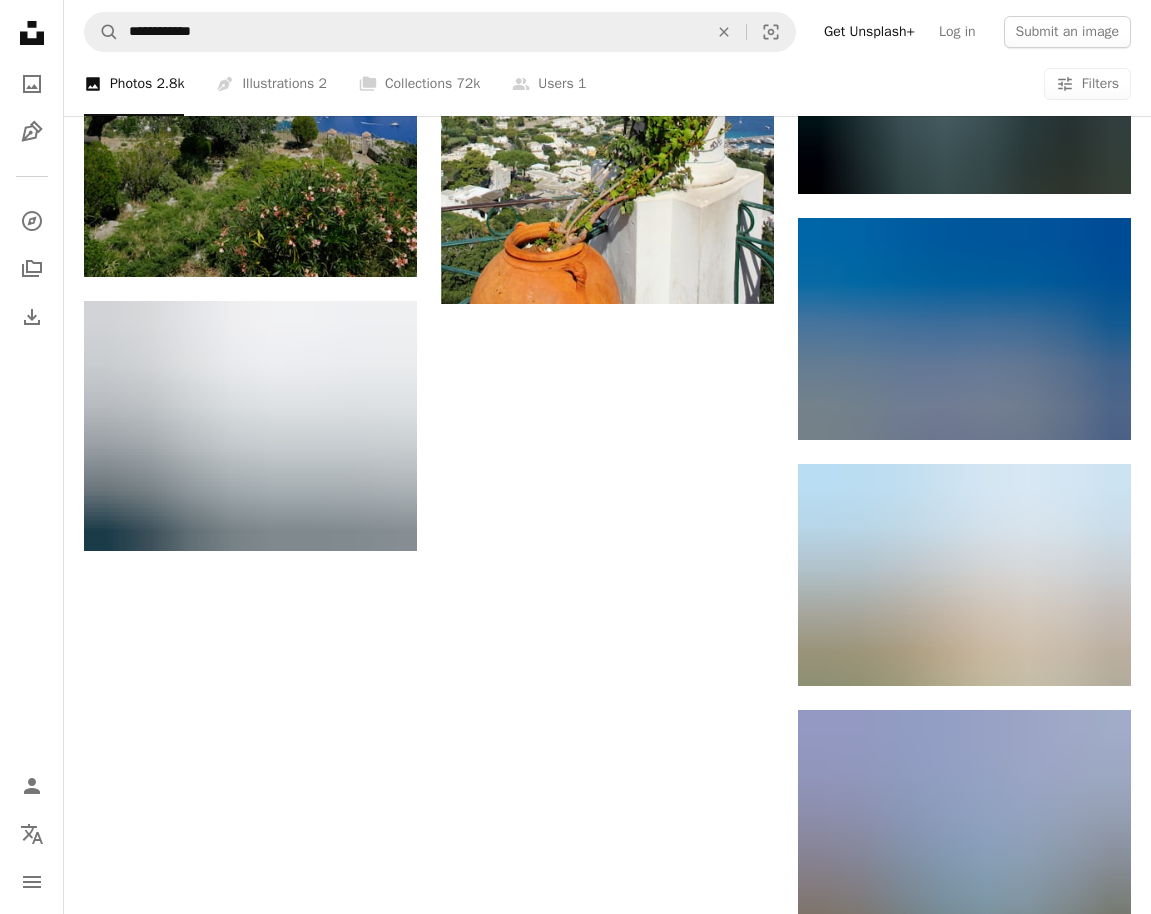 scroll, scrollTop: 2800, scrollLeft: 0, axis: vertical 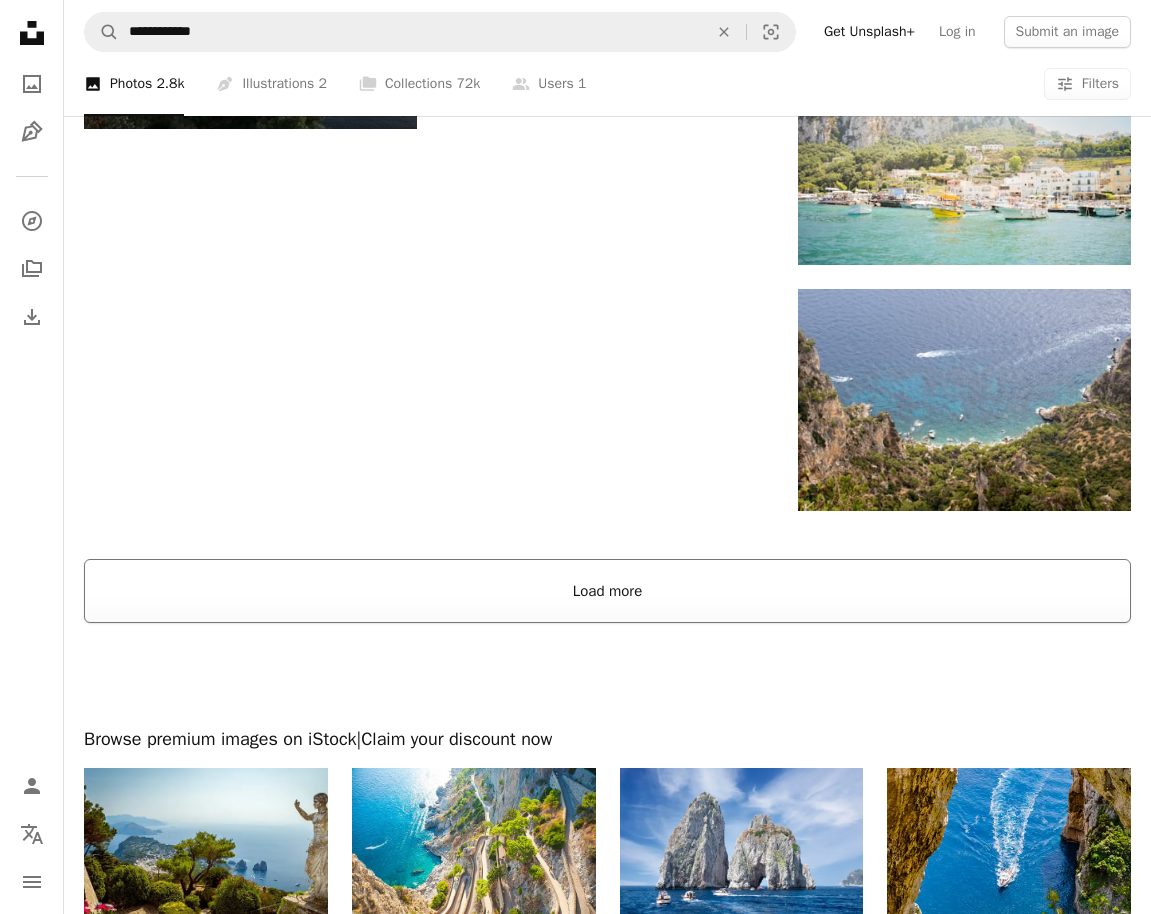 click on "Load more" at bounding box center (607, 591) 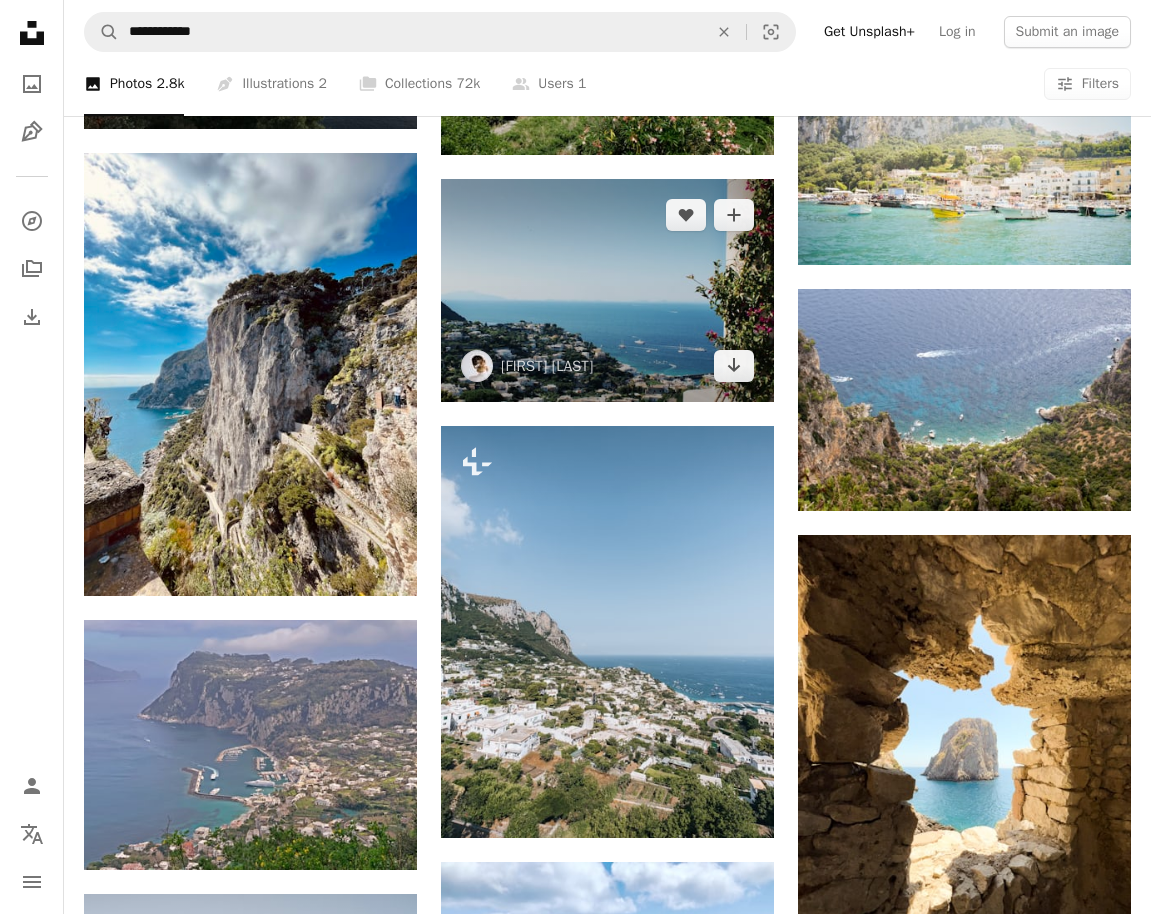 click at bounding box center [607, 290] 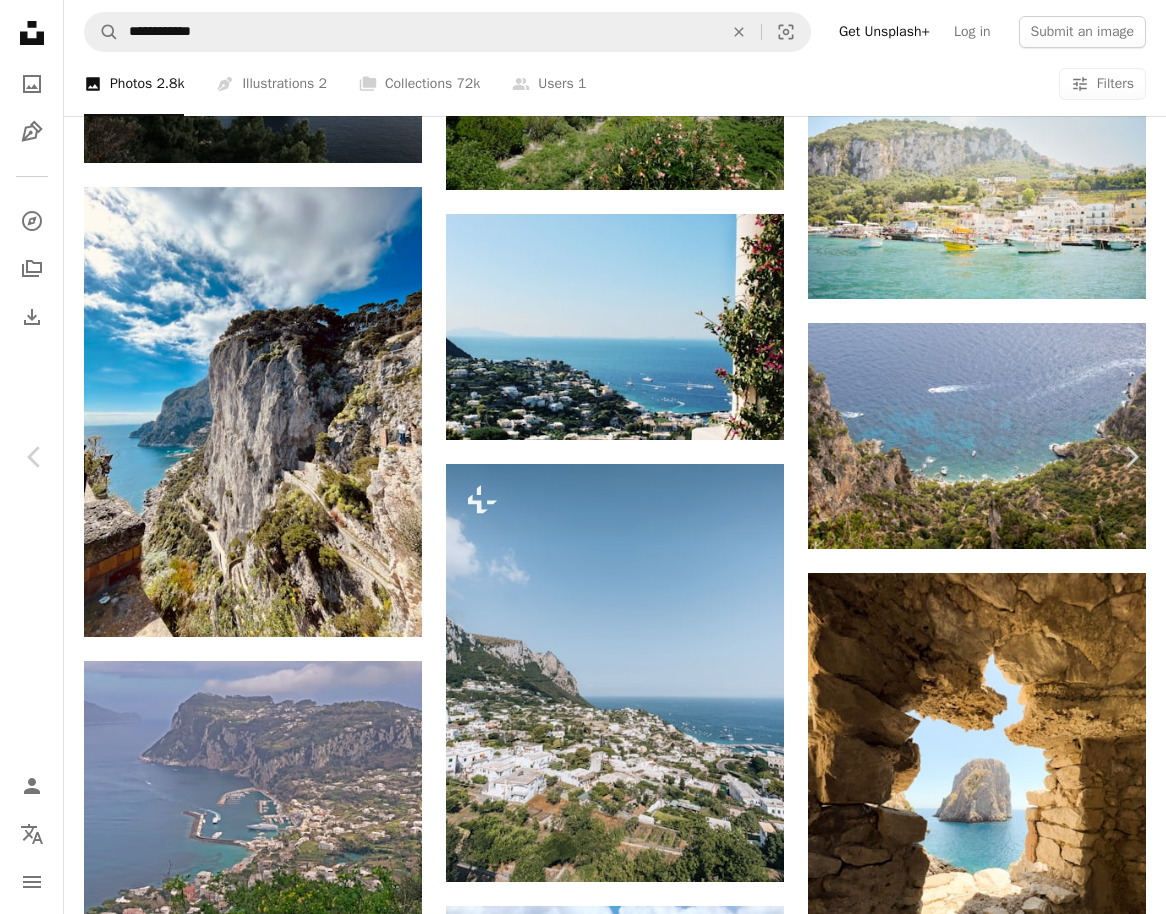 click on "An X shape" at bounding box center [20, 20] 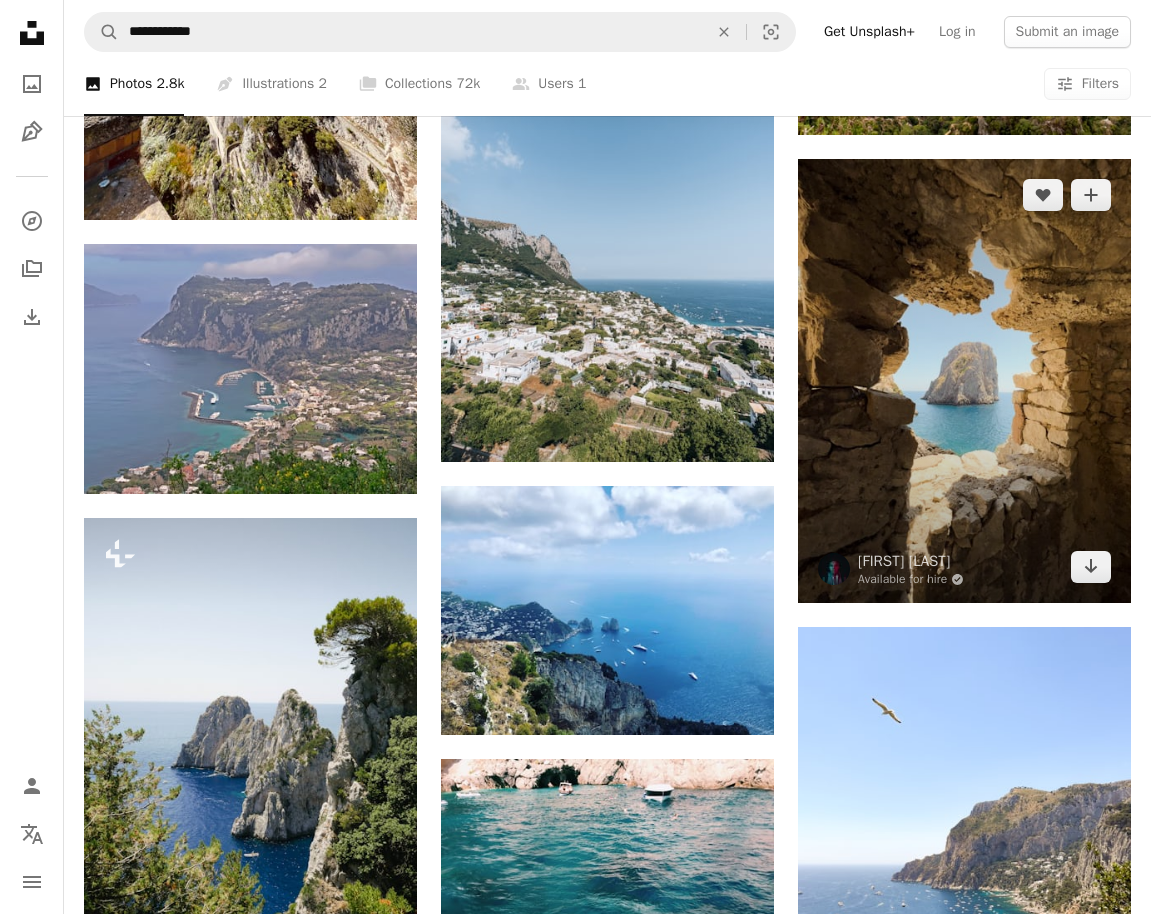 scroll, scrollTop: 3200, scrollLeft: 0, axis: vertical 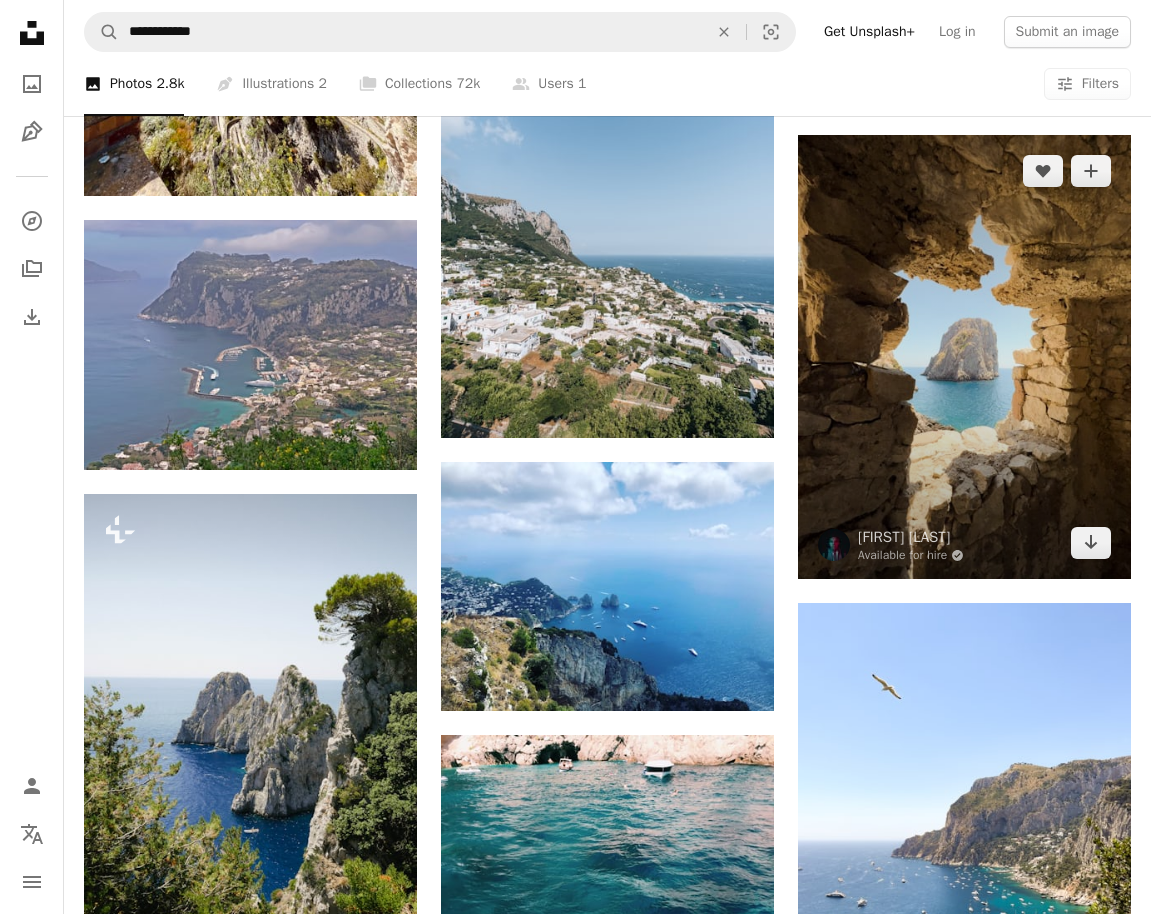 click at bounding box center (964, 357) 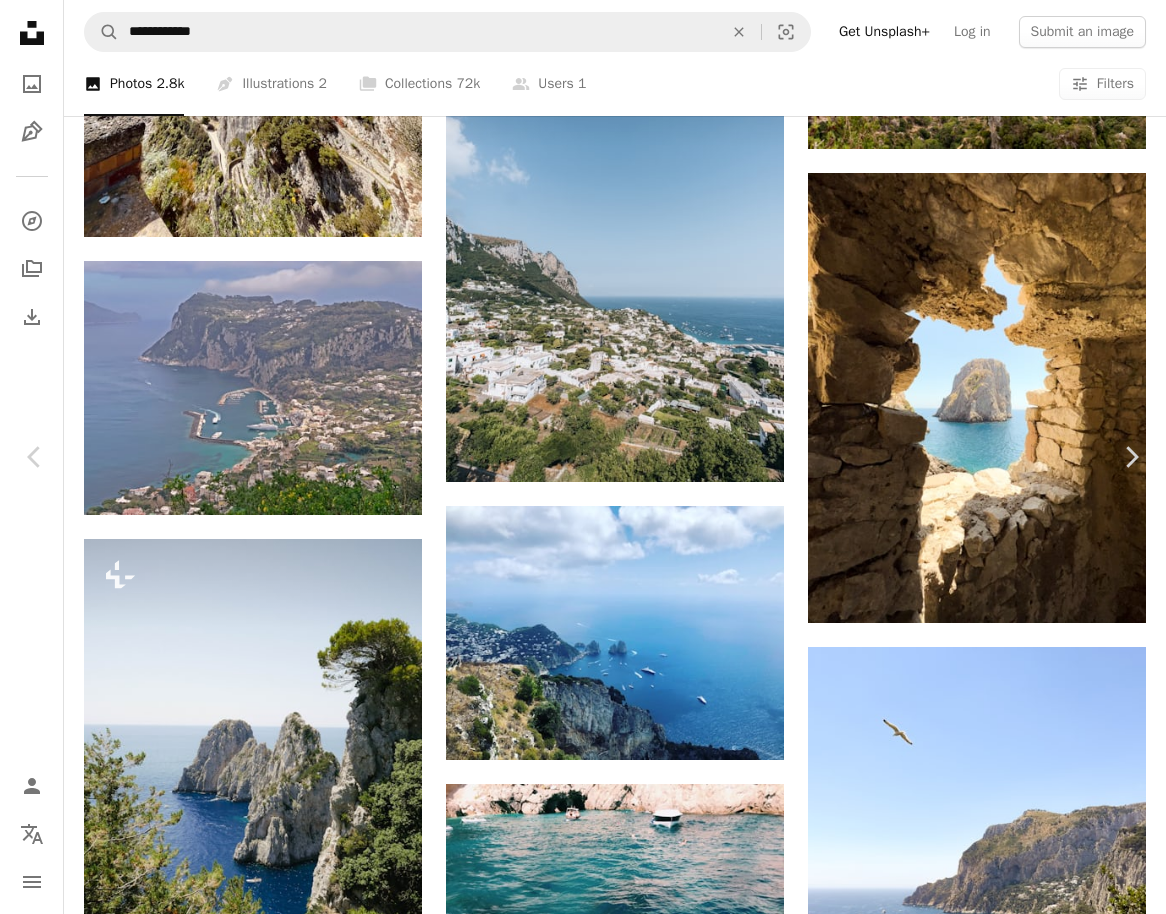 type 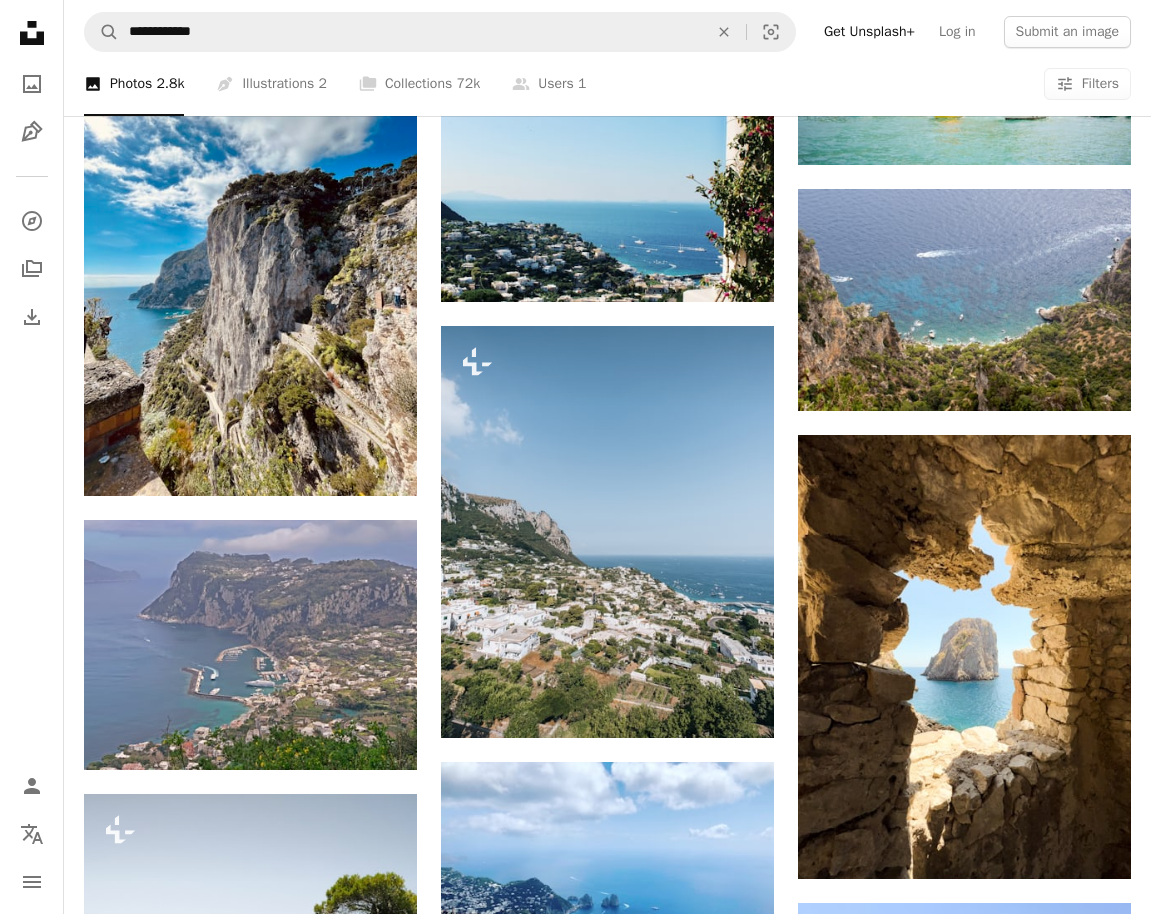 scroll, scrollTop: 3200, scrollLeft: 0, axis: vertical 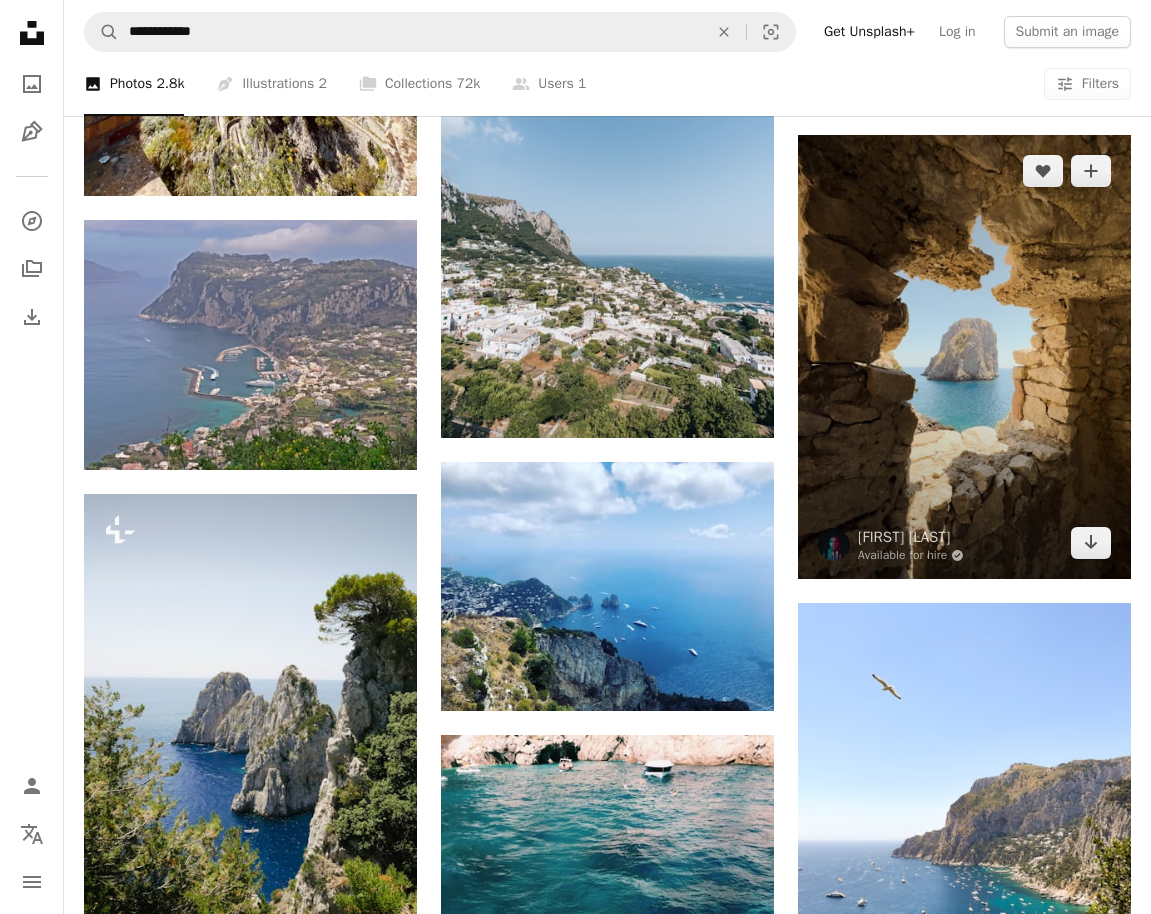 click at bounding box center (964, 357) 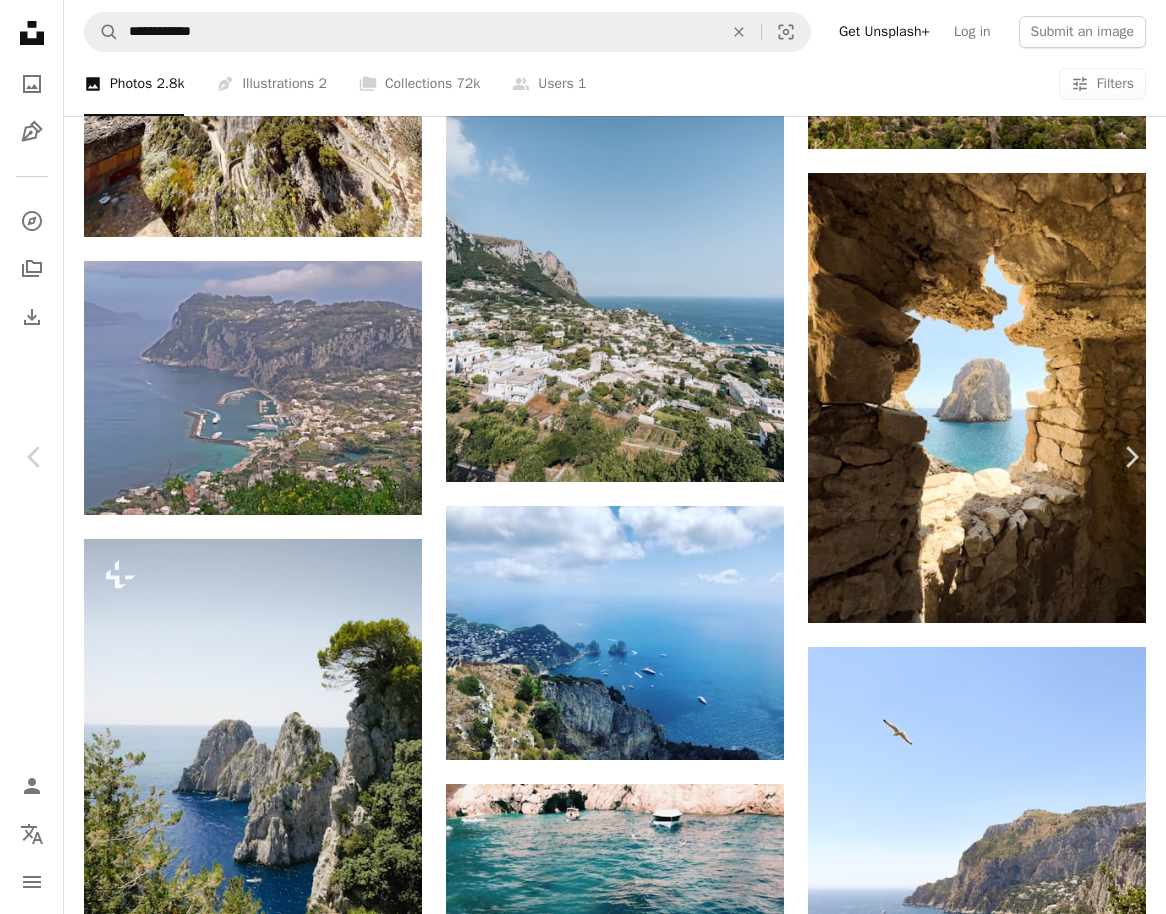 click on "An X shape" at bounding box center [20, 20] 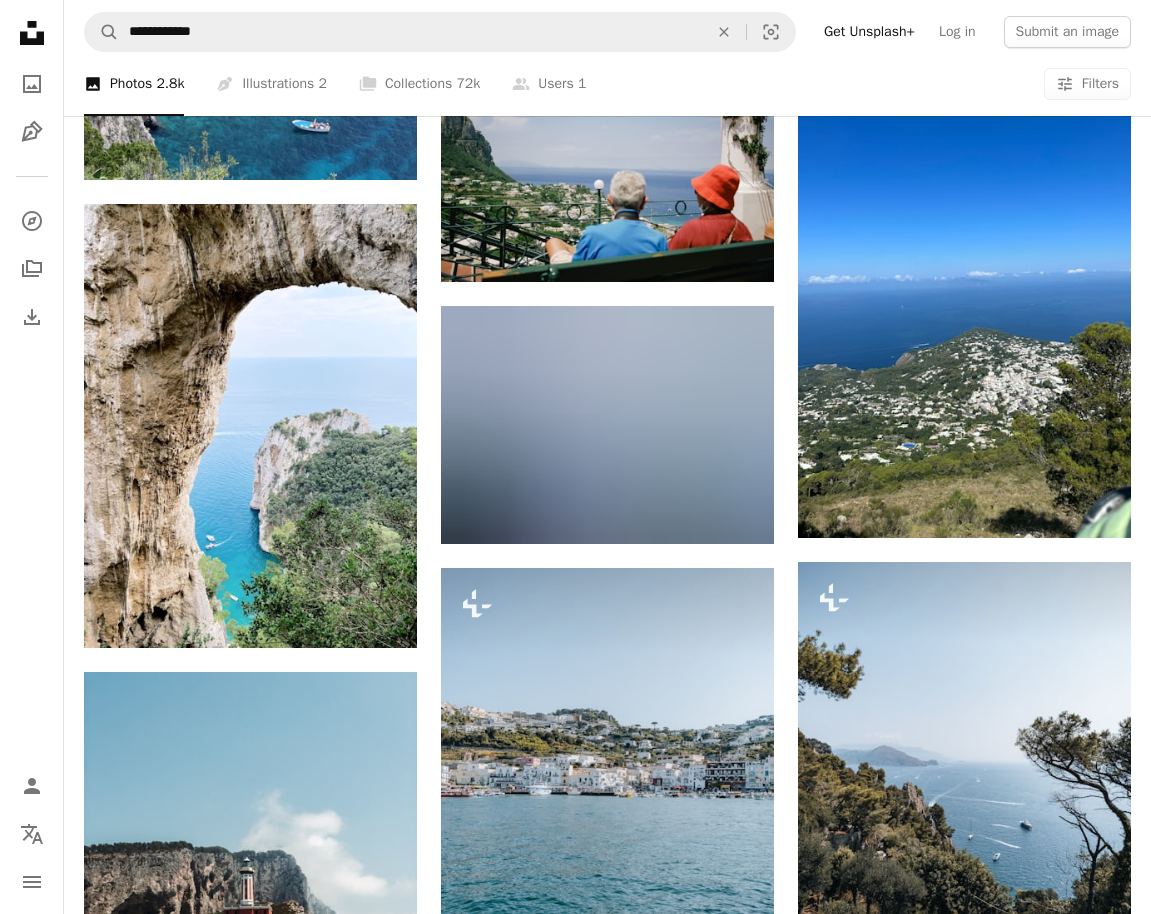 scroll, scrollTop: 5100, scrollLeft: 0, axis: vertical 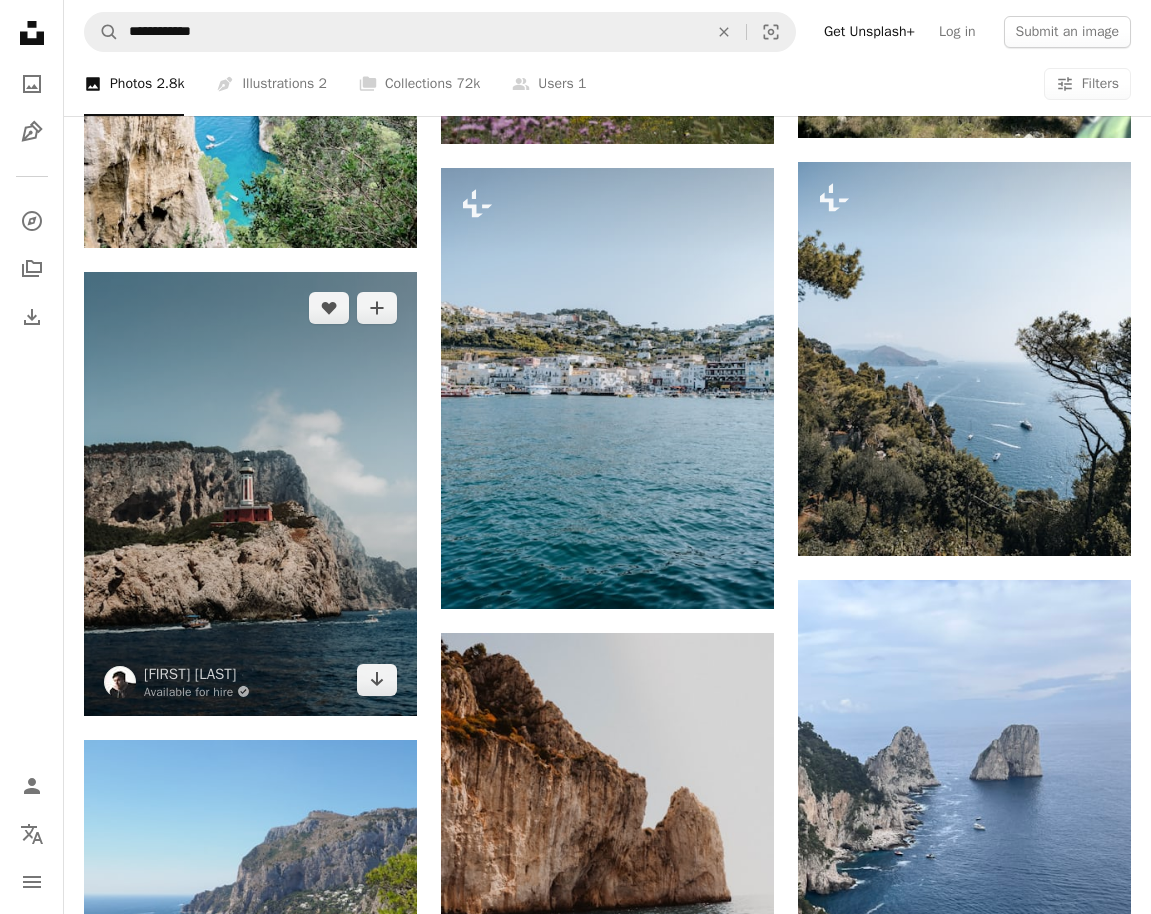 click at bounding box center (250, 494) 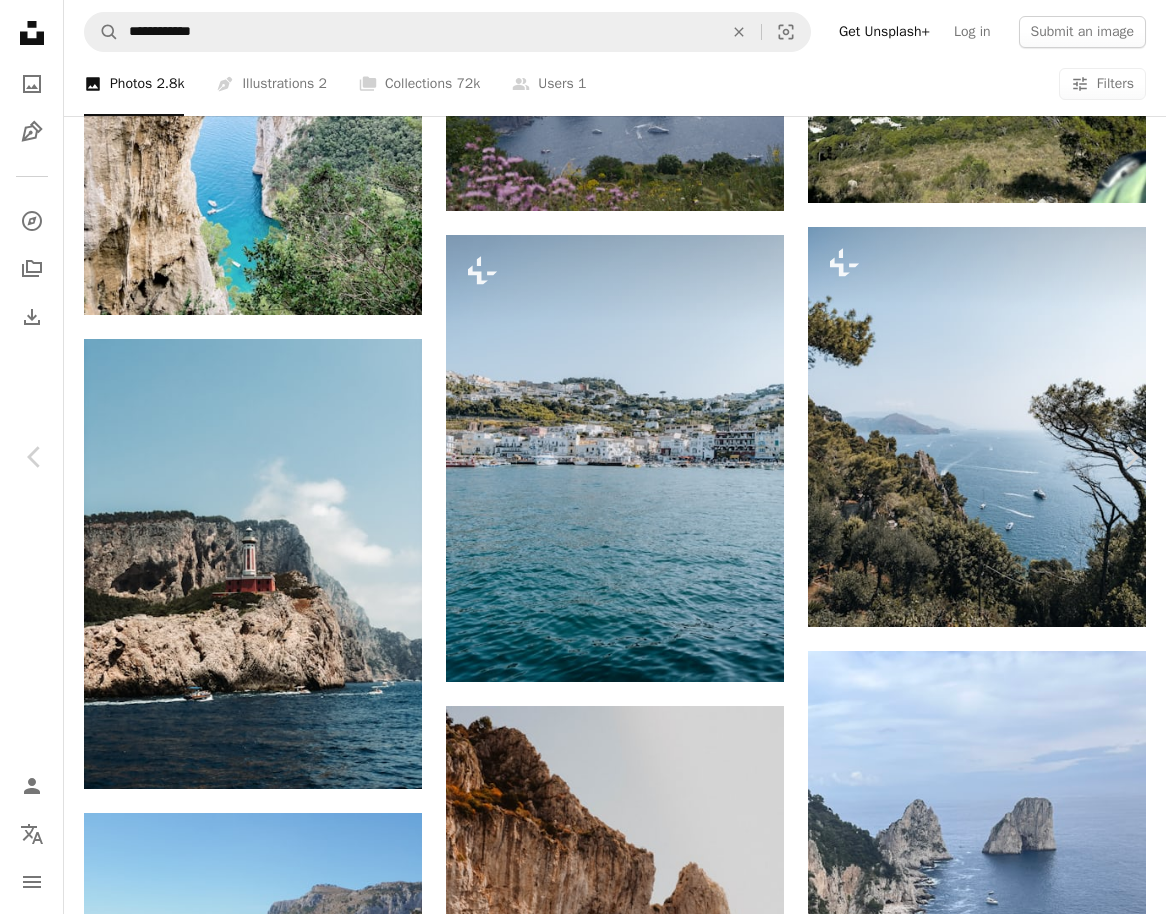 type 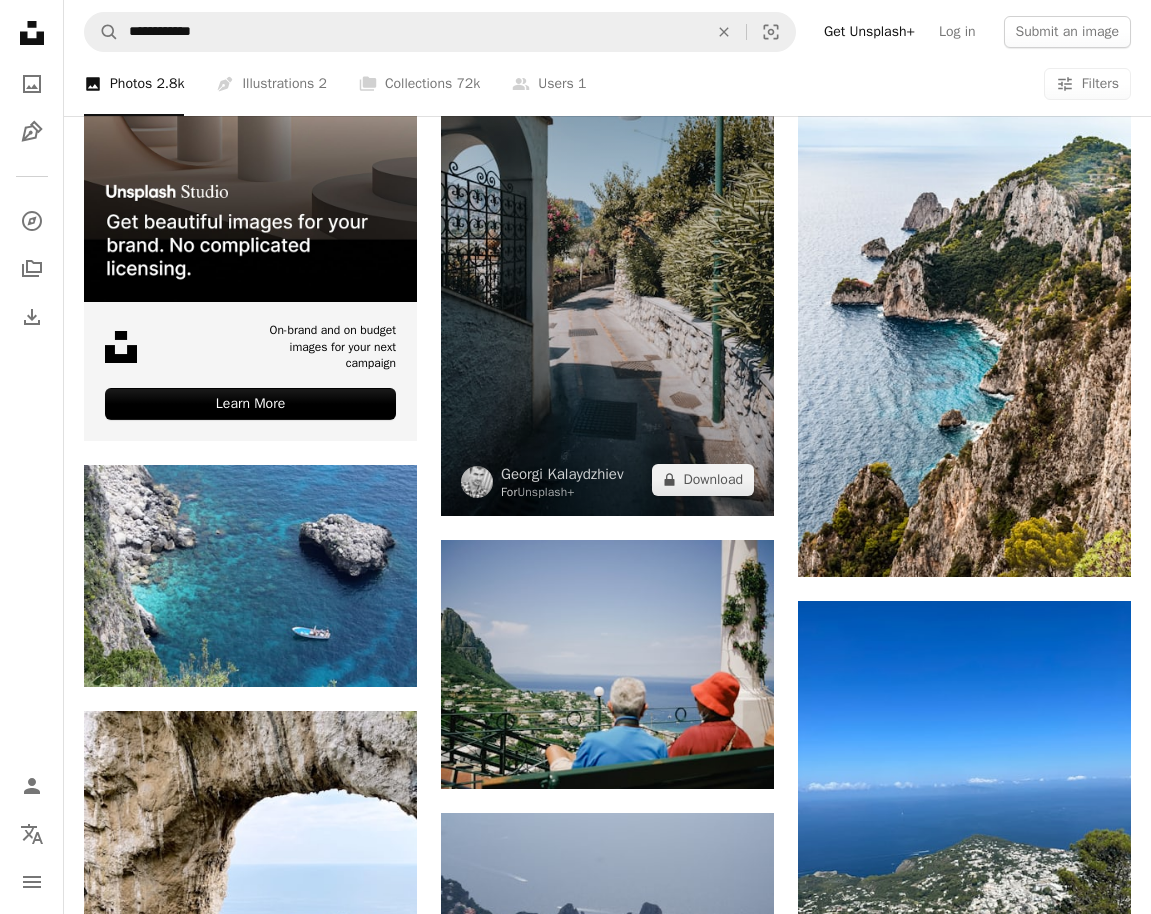 scroll, scrollTop: 4100, scrollLeft: 0, axis: vertical 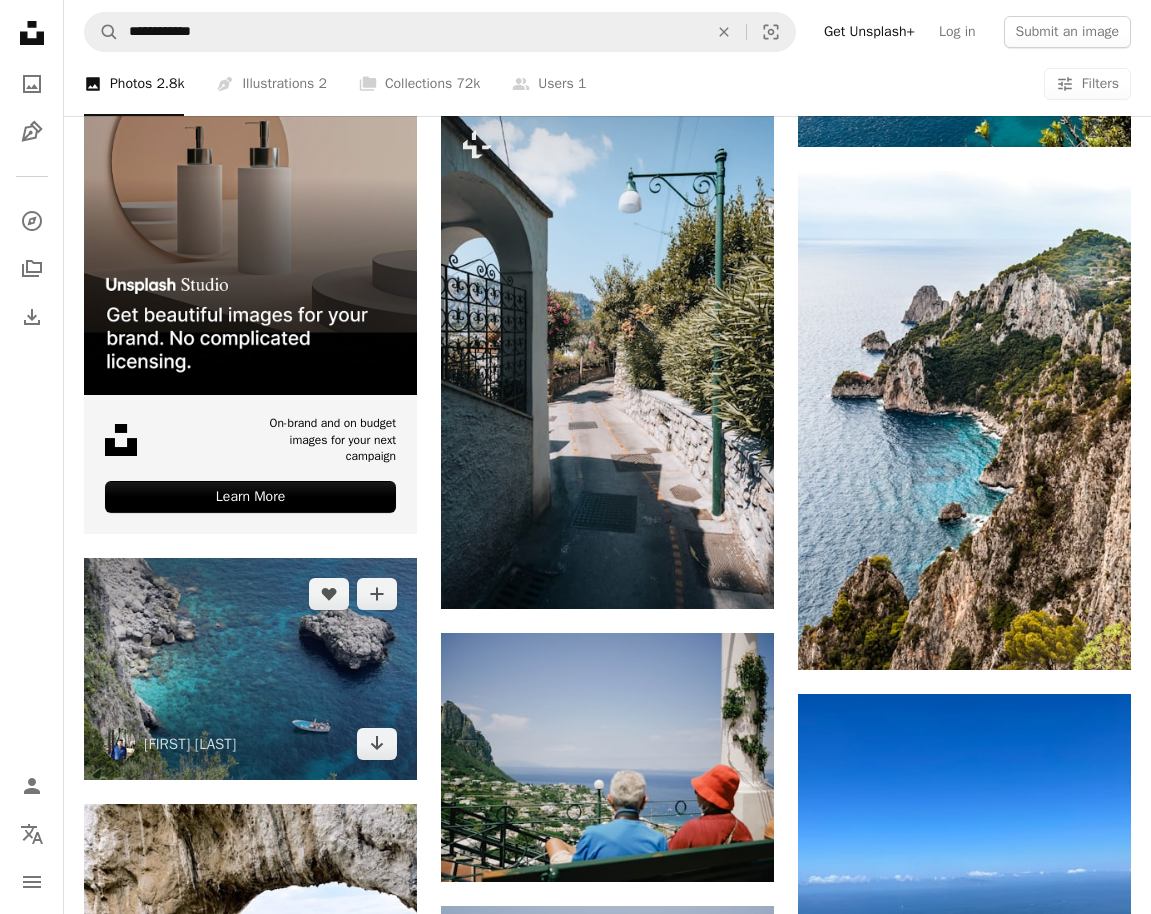 click at bounding box center [250, 669] 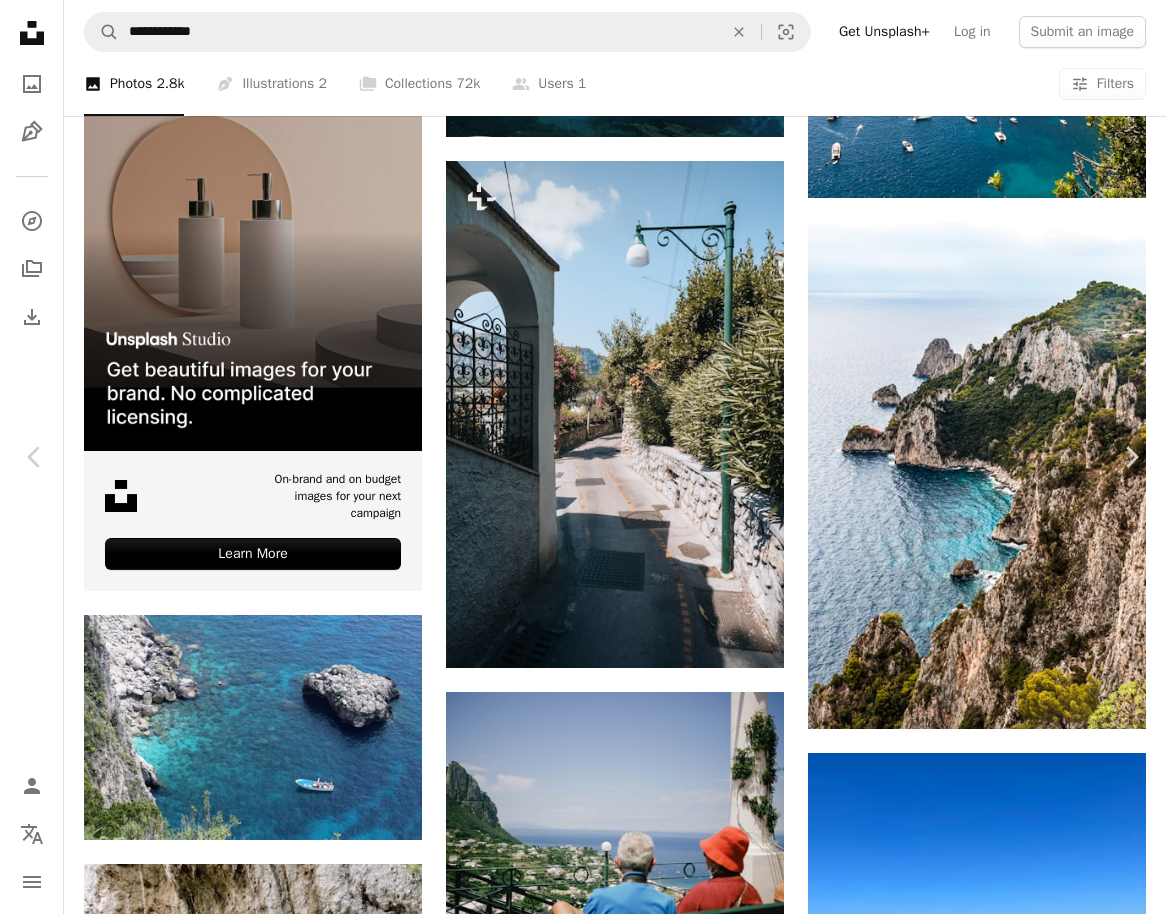click on "An X shape" at bounding box center [20, 20] 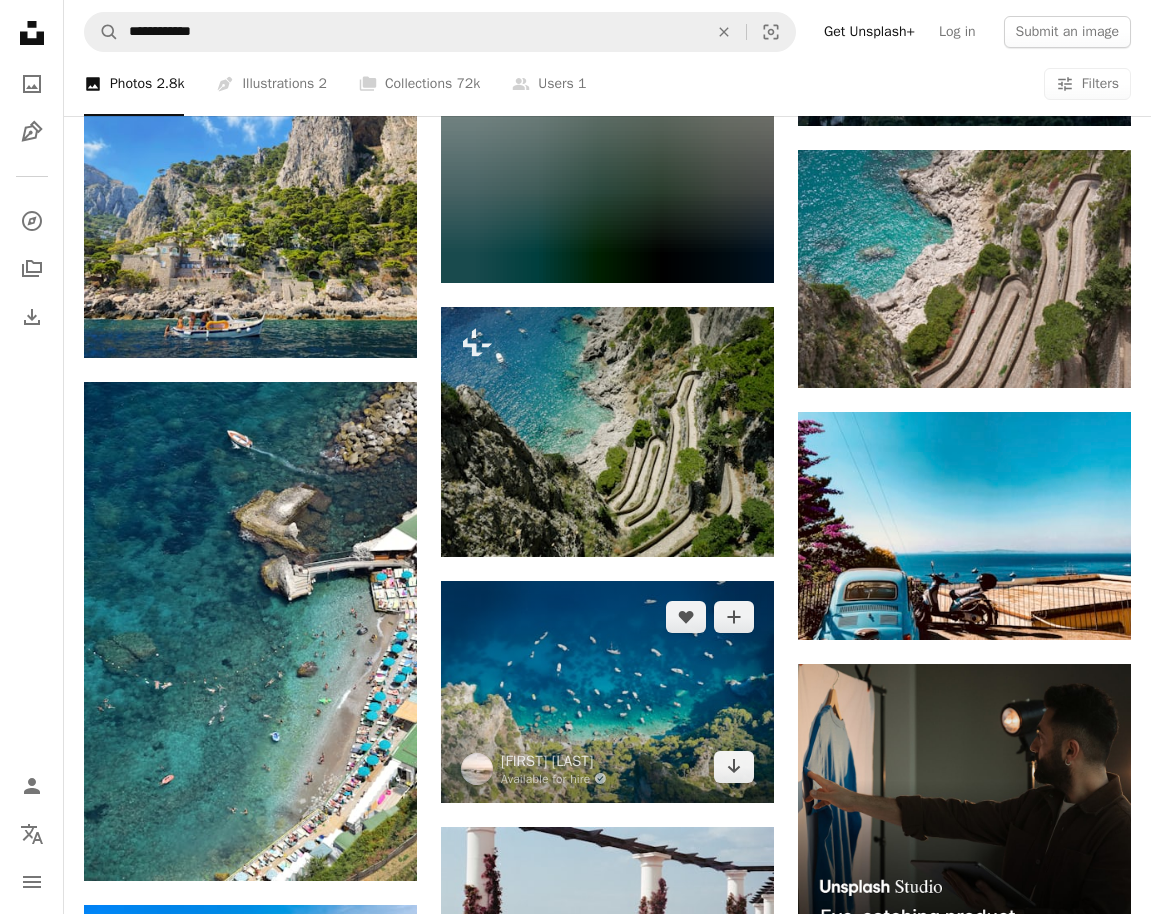 scroll, scrollTop: 6500, scrollLeft: 0, axis: vertical 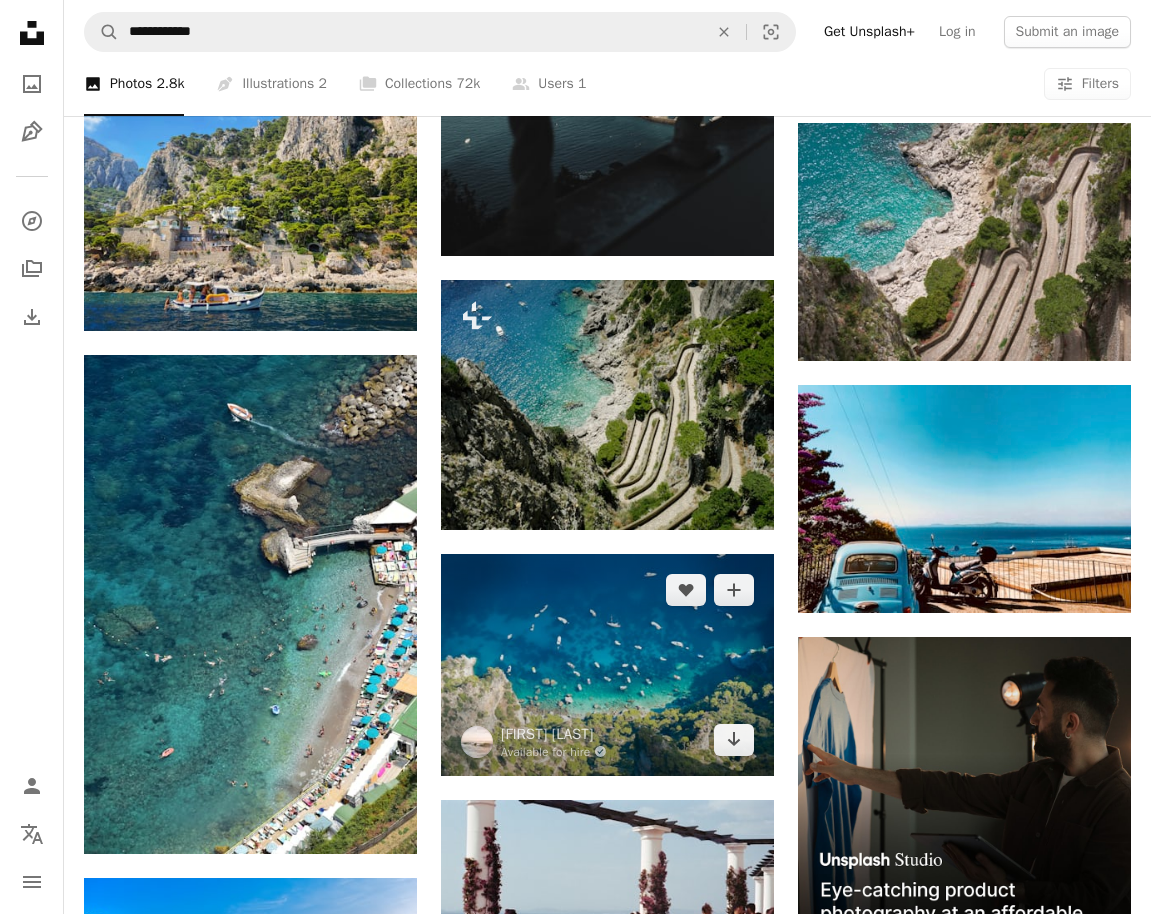 click at bounding box center (607, 665) 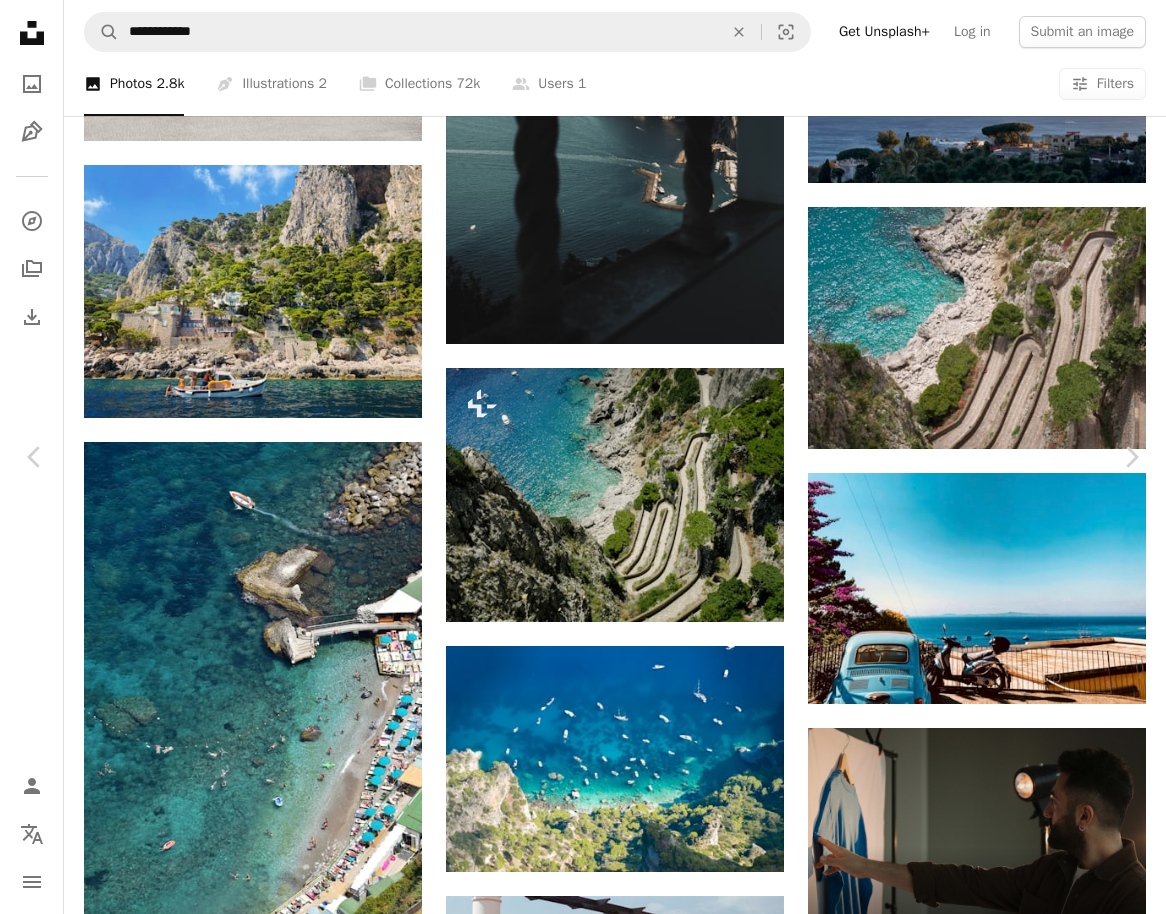 click on "An X shape" at bounding box center [20, 20] 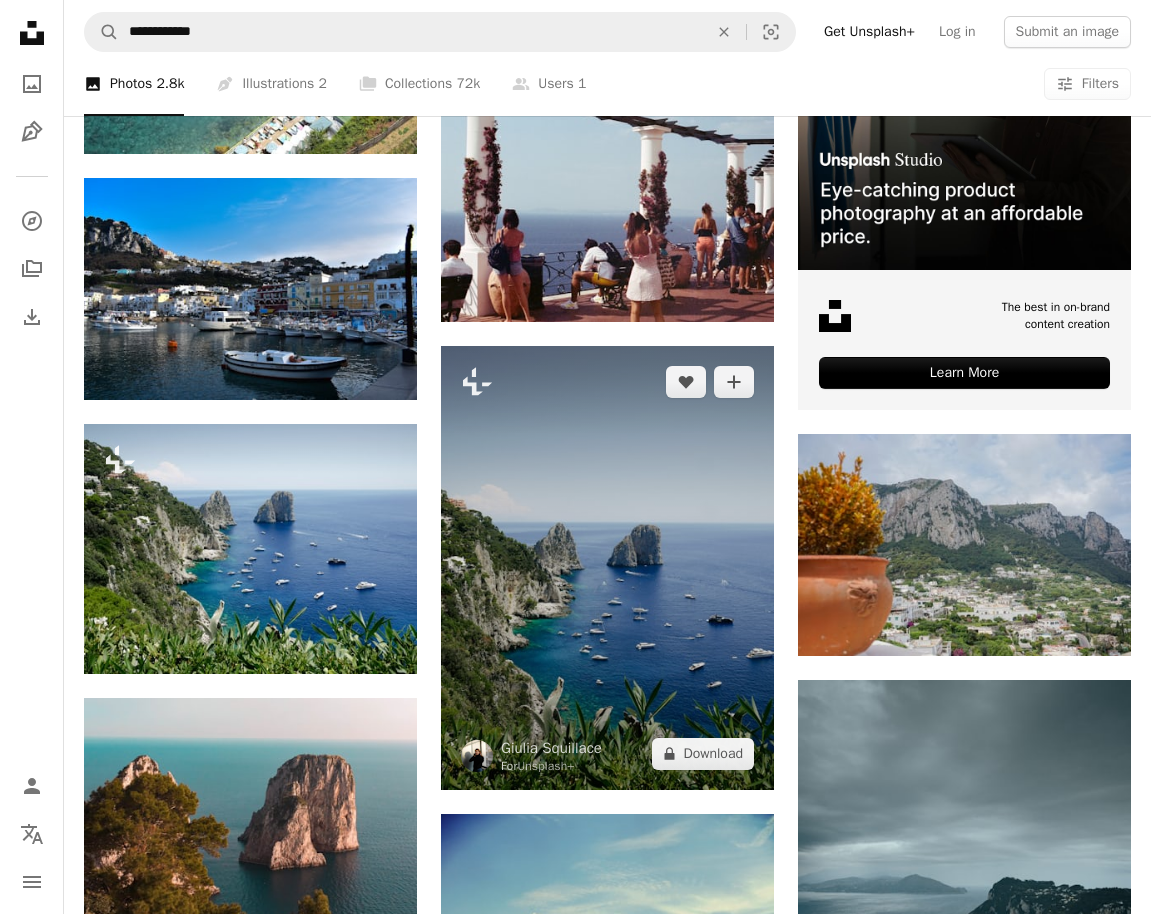 scroll, scrollTop: 7400, scrollLeft: 0, axis: vertical 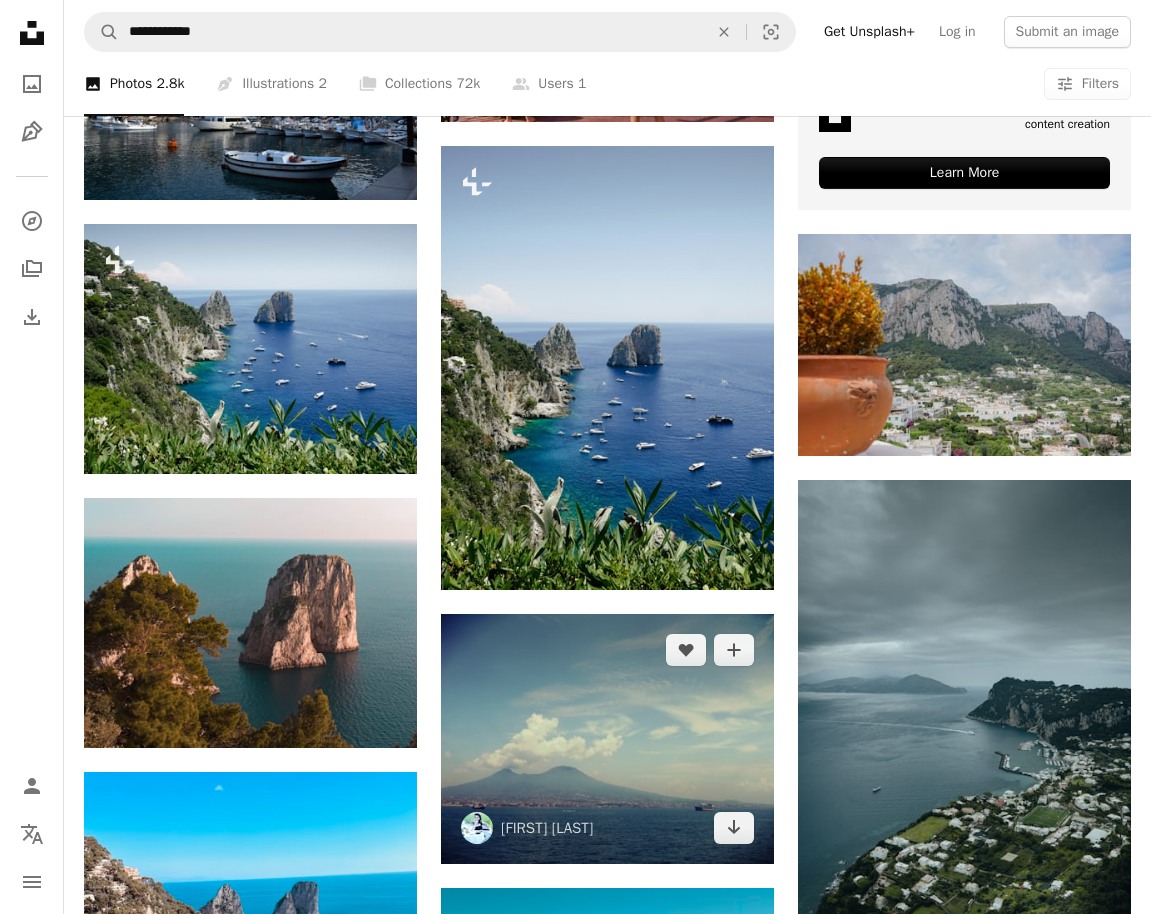 click at bounding box center [607, 739] 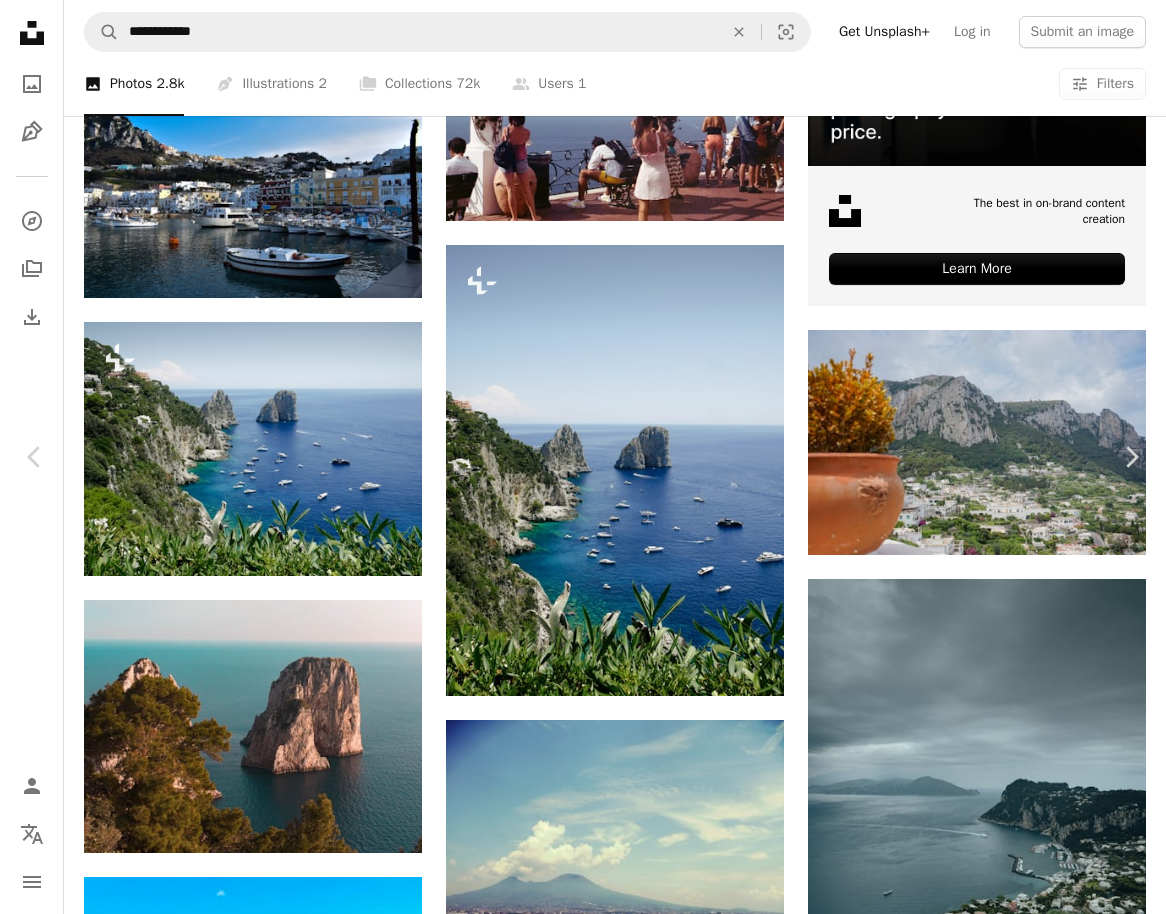 click on "An X shape" at bounding box center [20, 20] 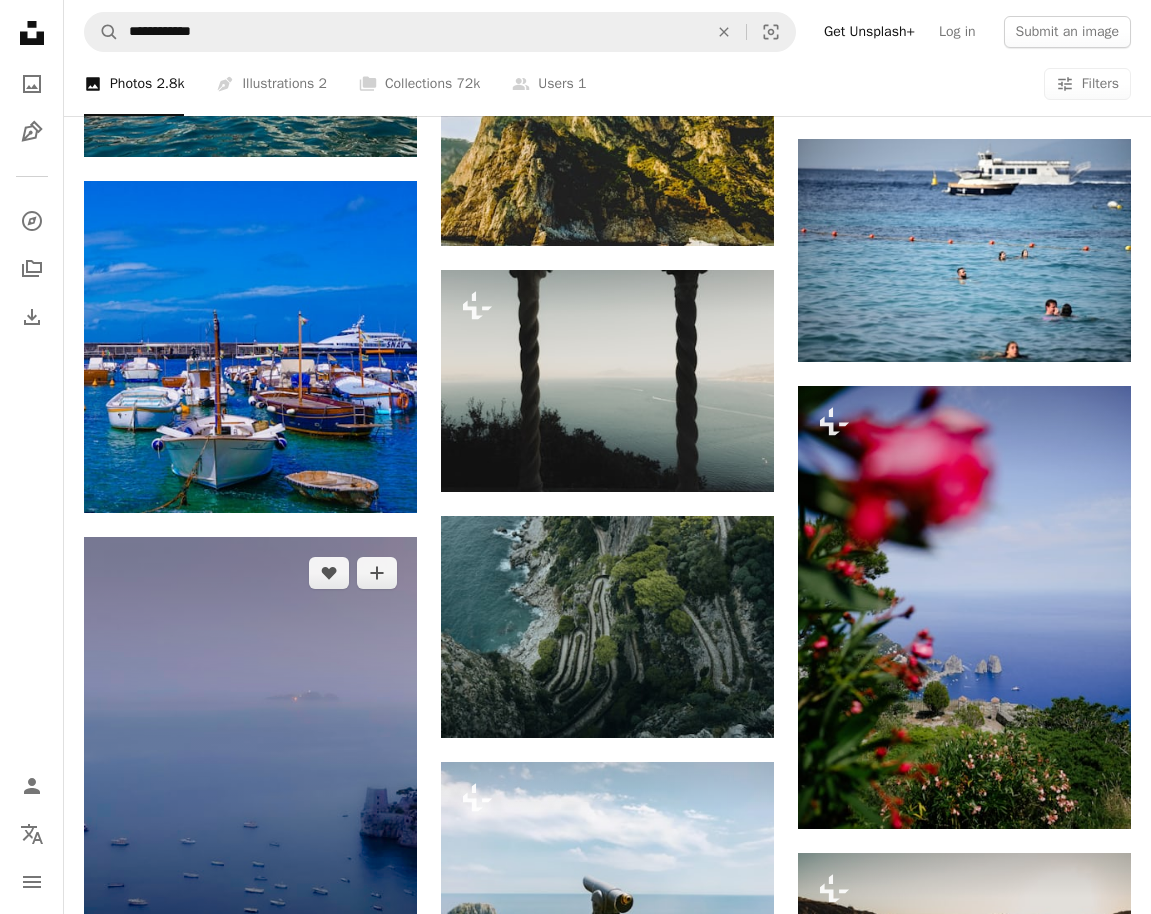 scroll, scrollTop: 9200, scrollLeft: 0, axis: vertical 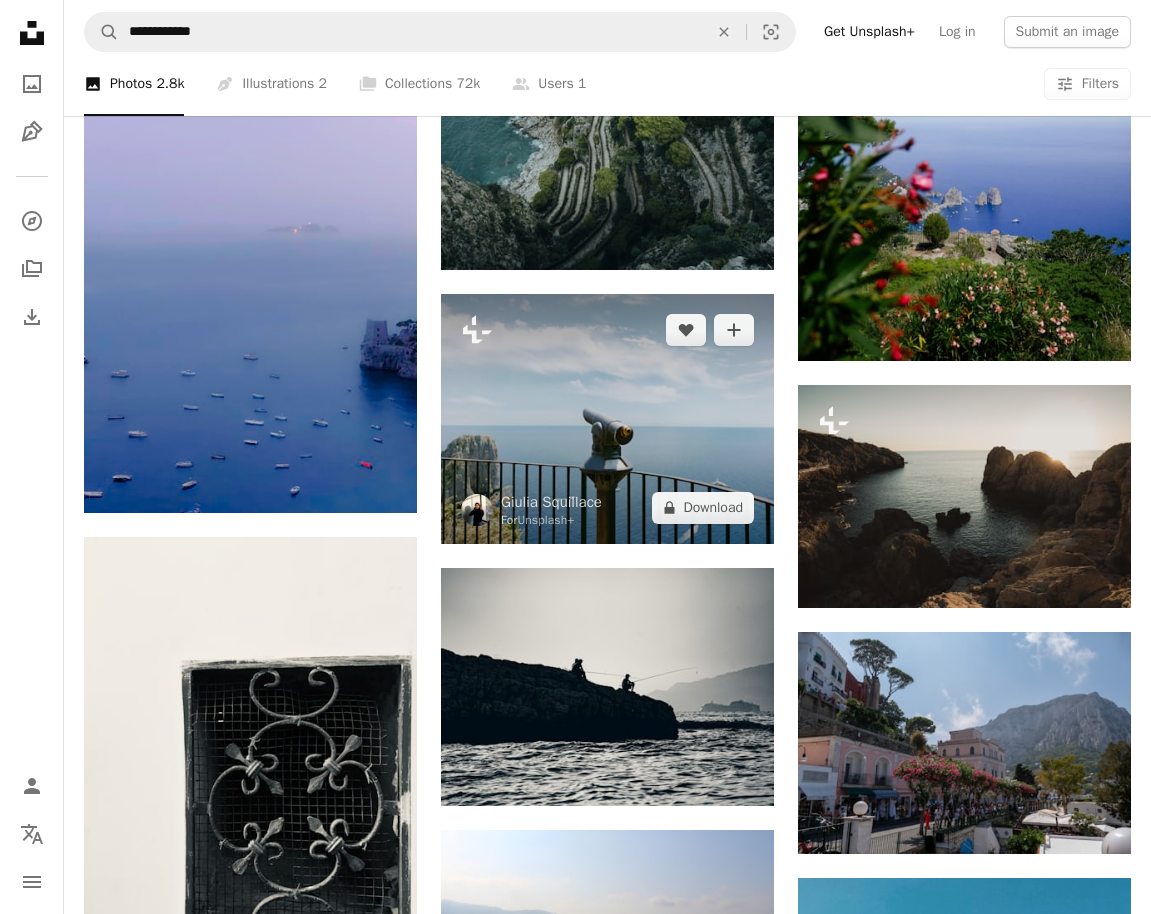 click at bounding box center (607, 419) 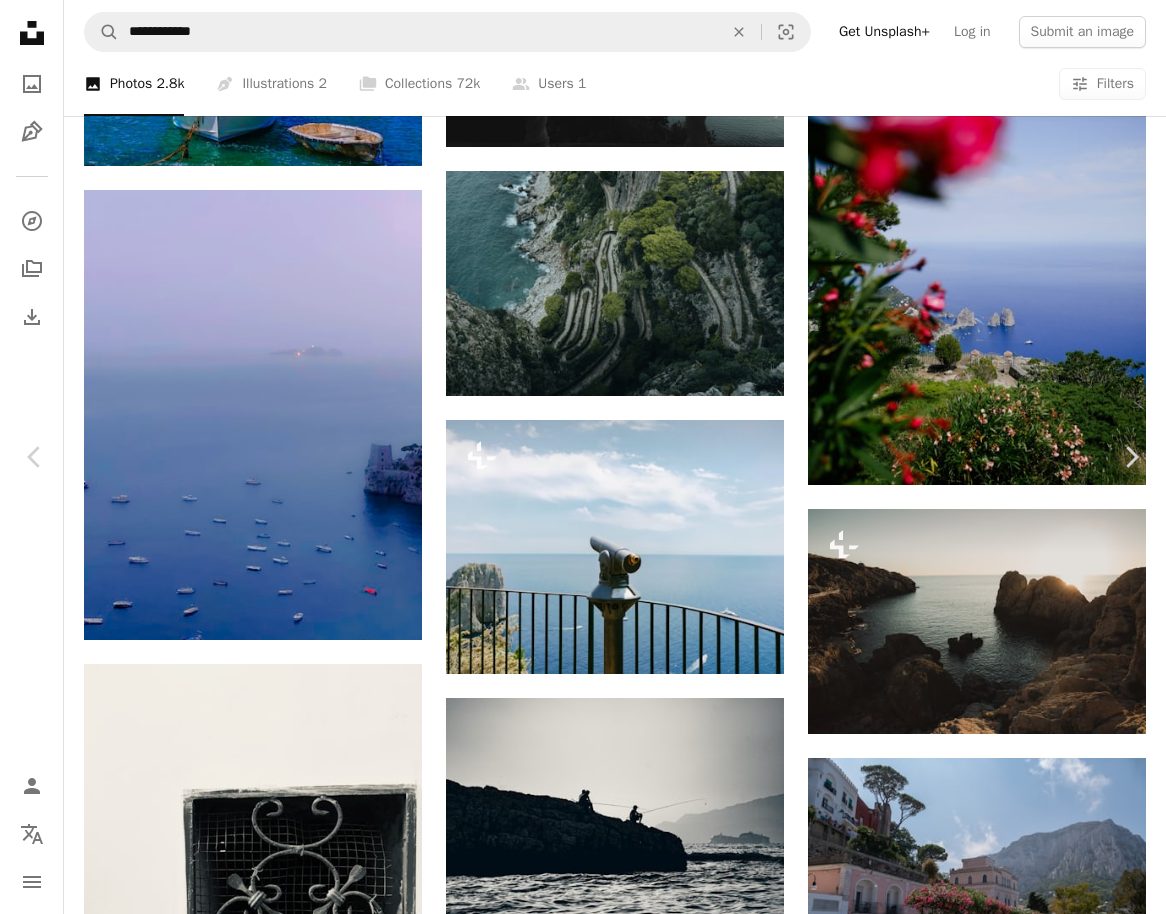 click on "An X shape" at bounding box center (20, 20) 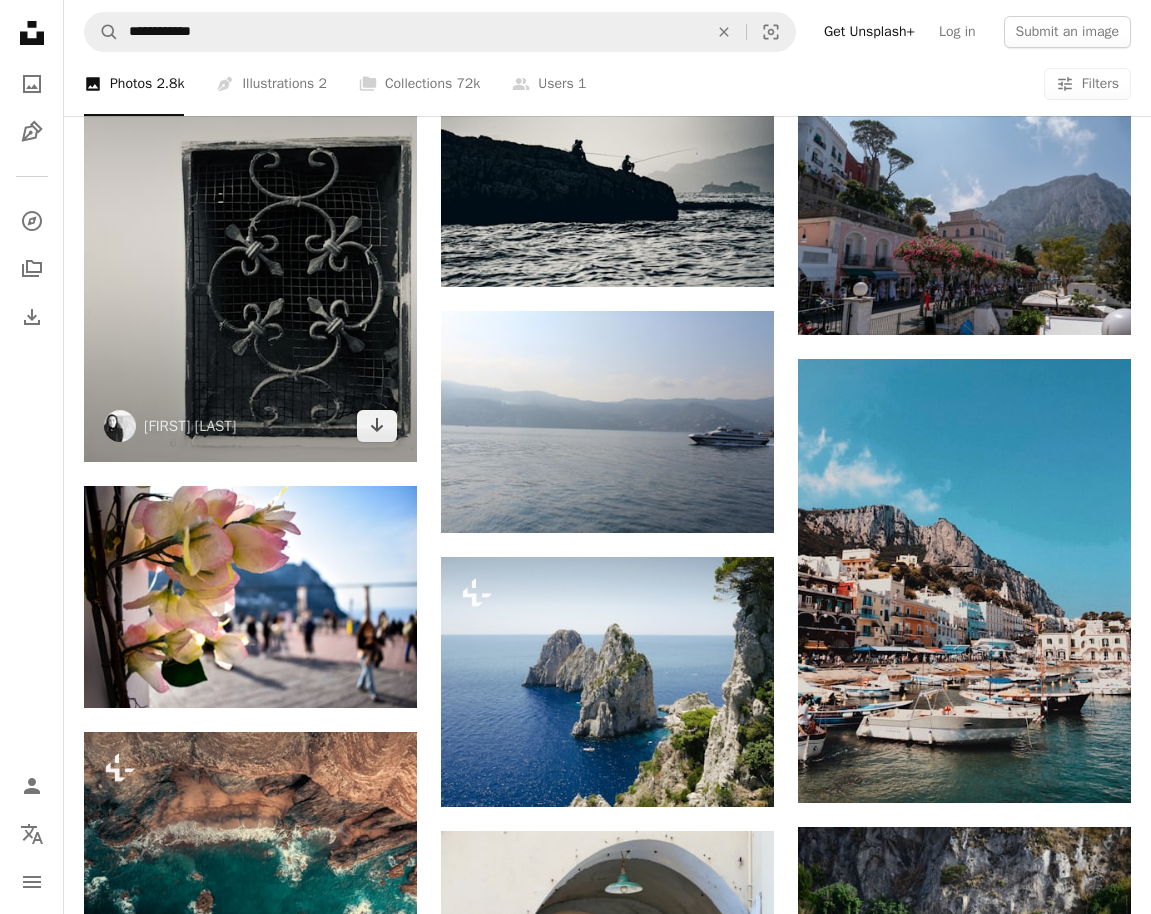 scroll, scrollTop: 9900, scrollLeft: 0, axis: vertical 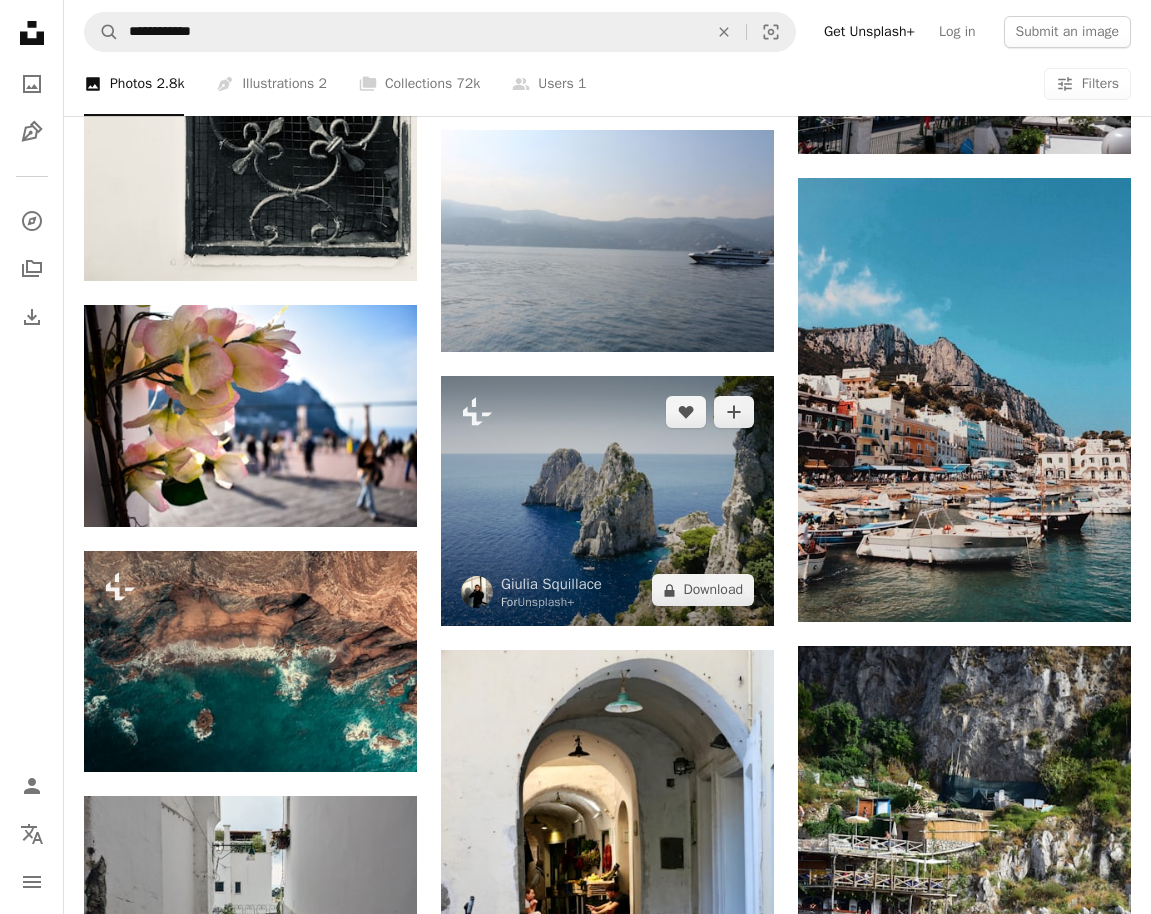 click at bounding box center (607, 501) 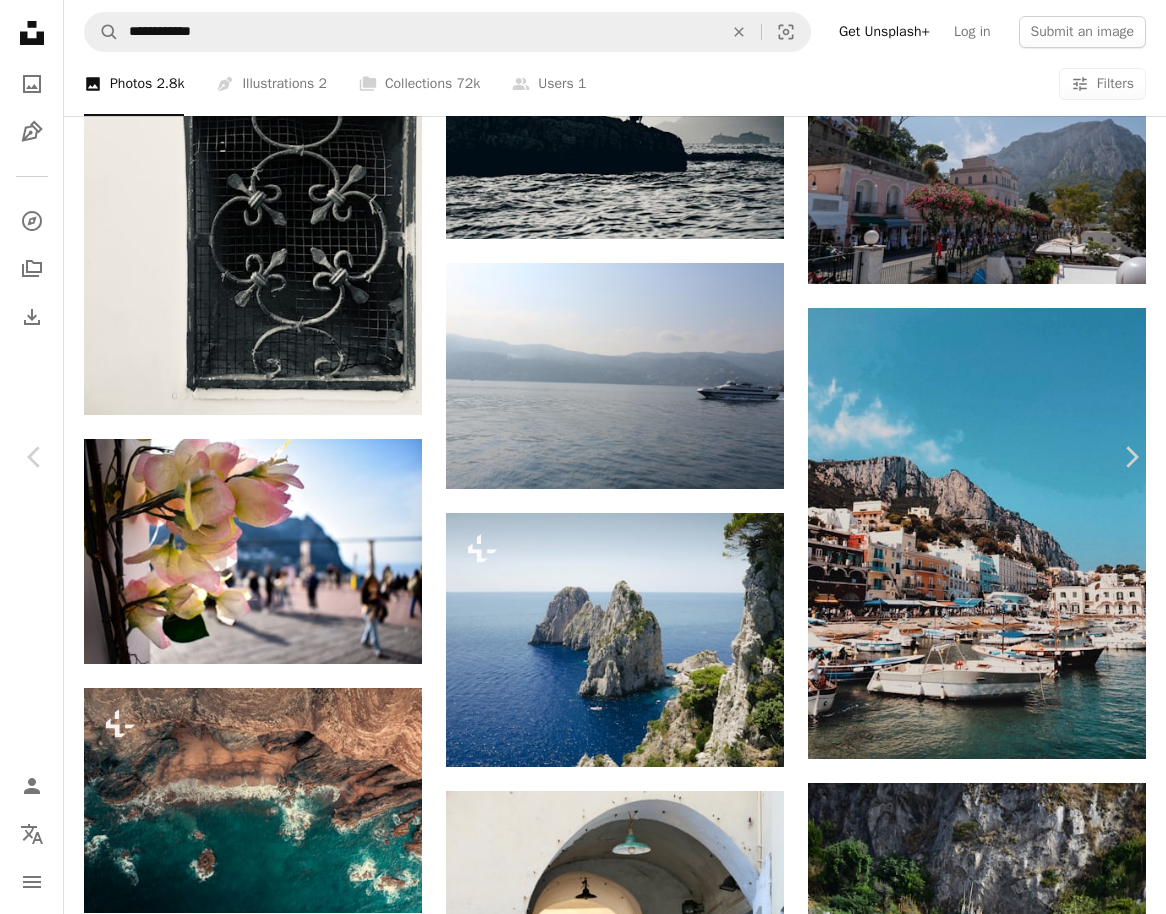 click on "An X shape" at bounding box center [20, 20] 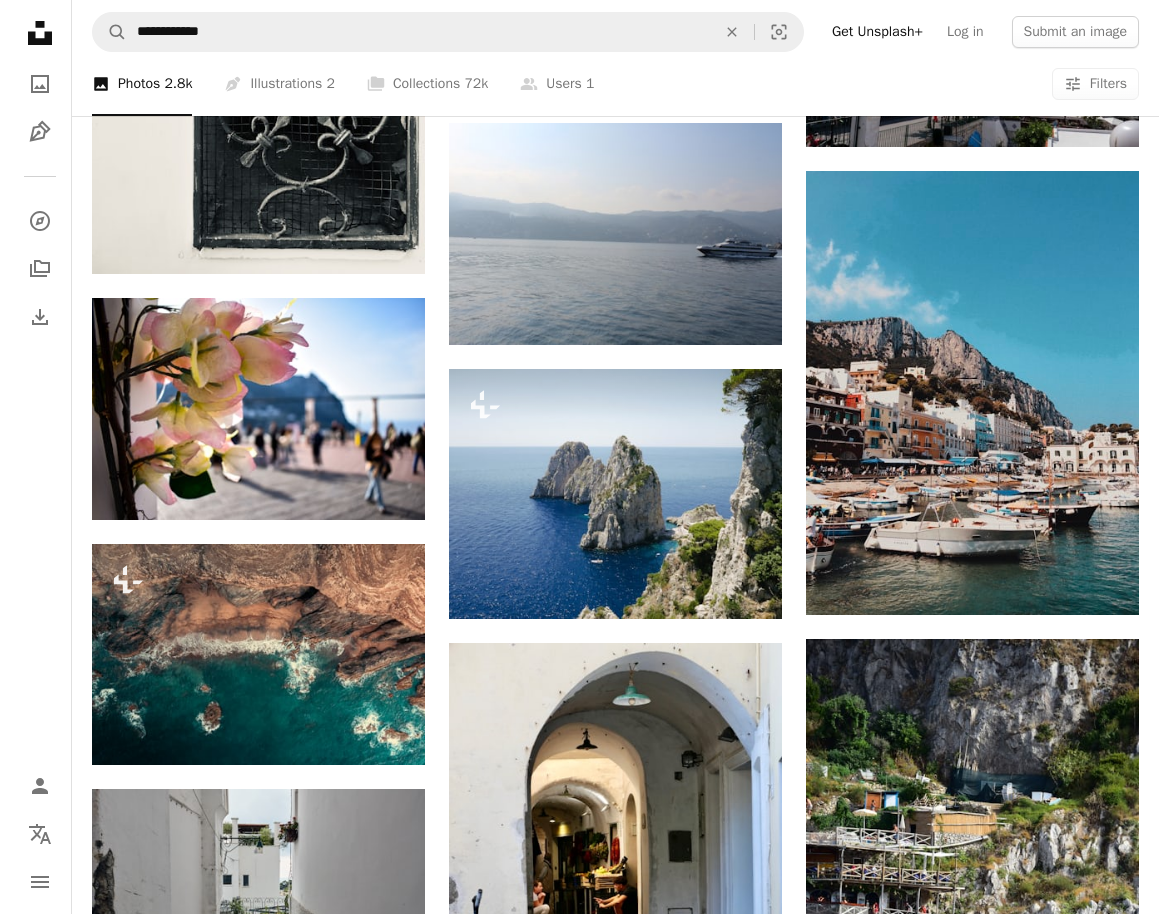 scroll, scrollTop: 9800, scrollLeft: 0, axis: vertical 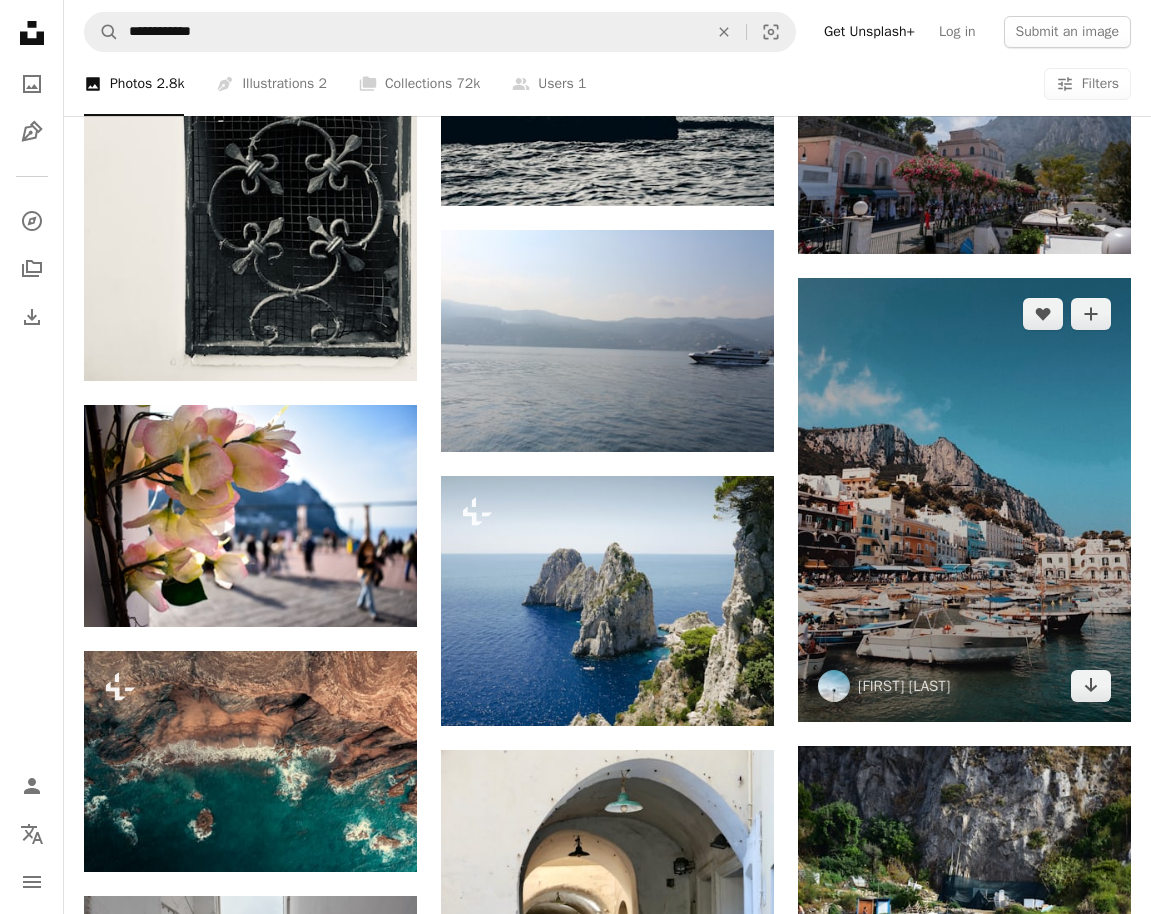 click at bounding box center [964, 500] 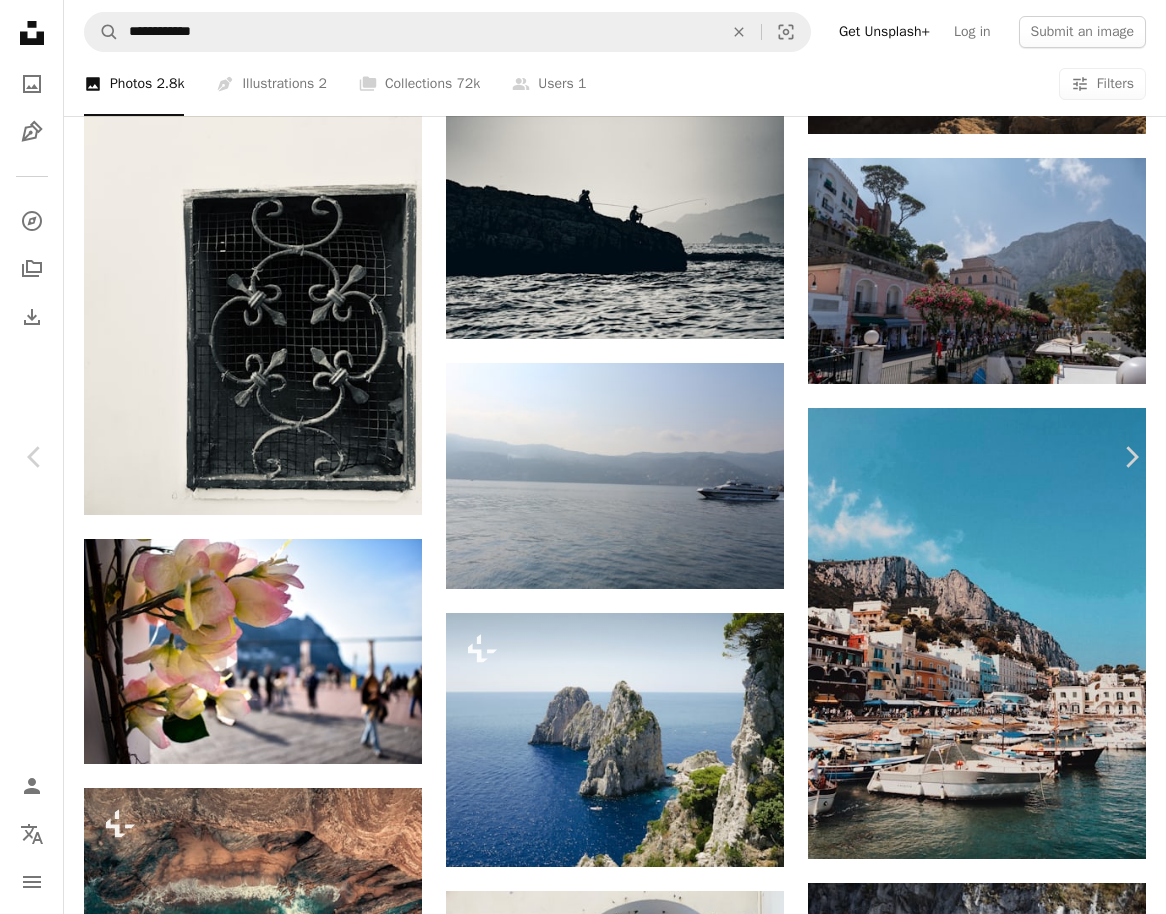 scroll, scrollTop: 700, scrollLeft: 0, axis: vertical 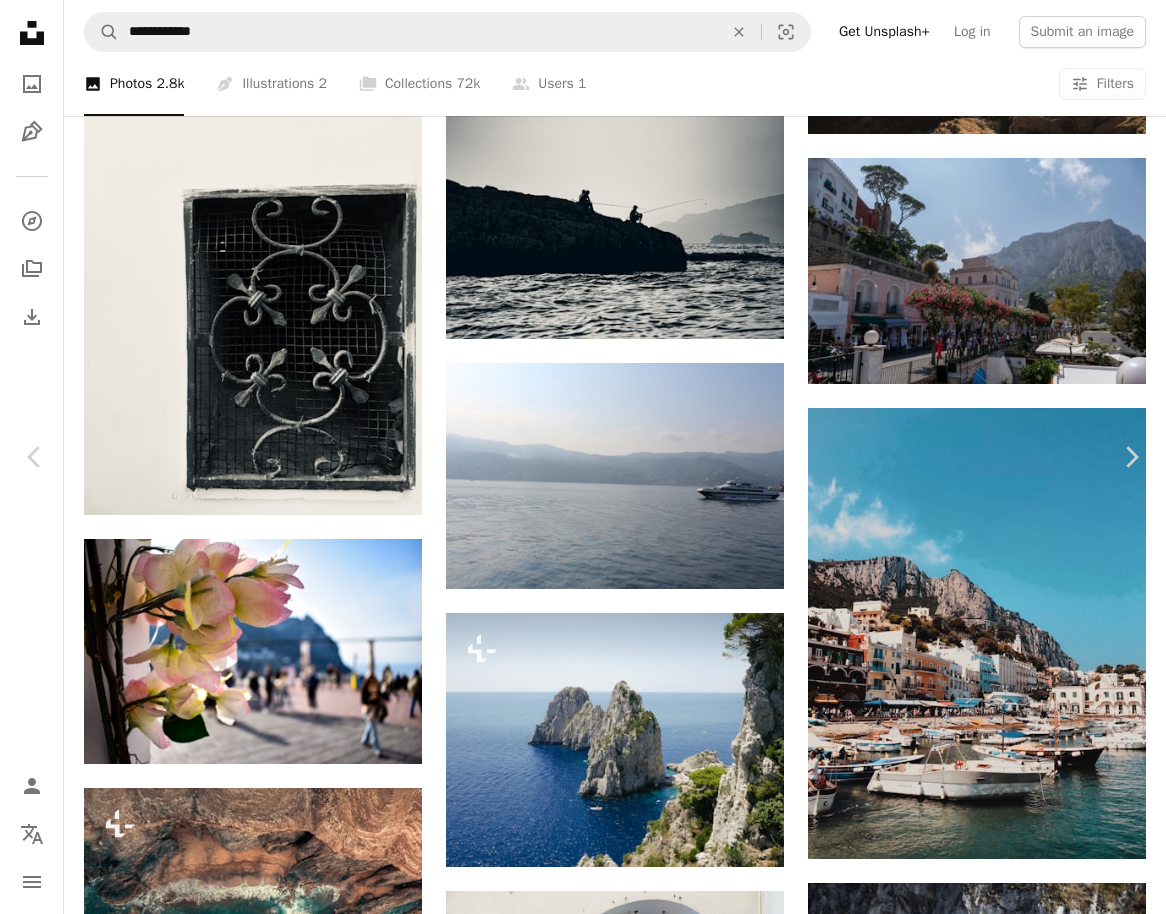 click on "An X shape" at bounding box center (20, 20) 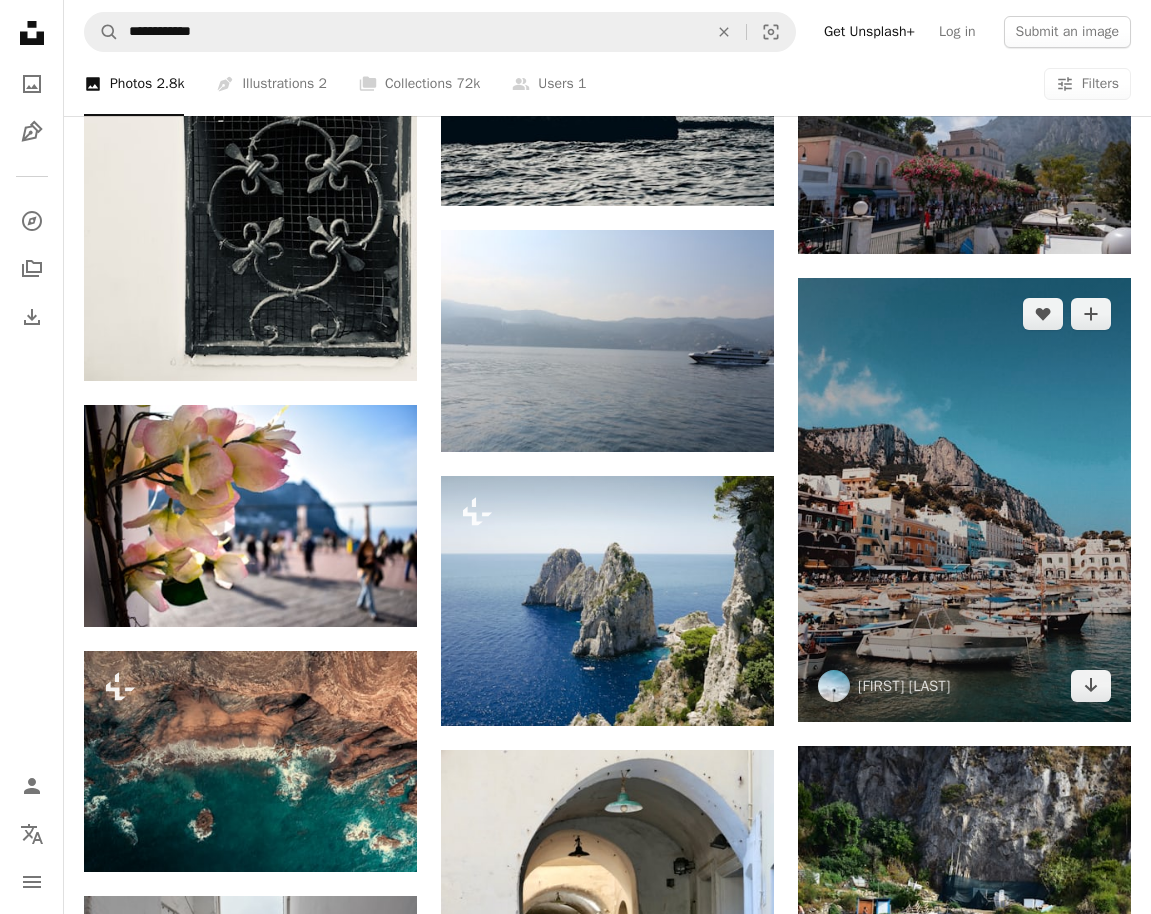 click at bounding box center [964, 500] 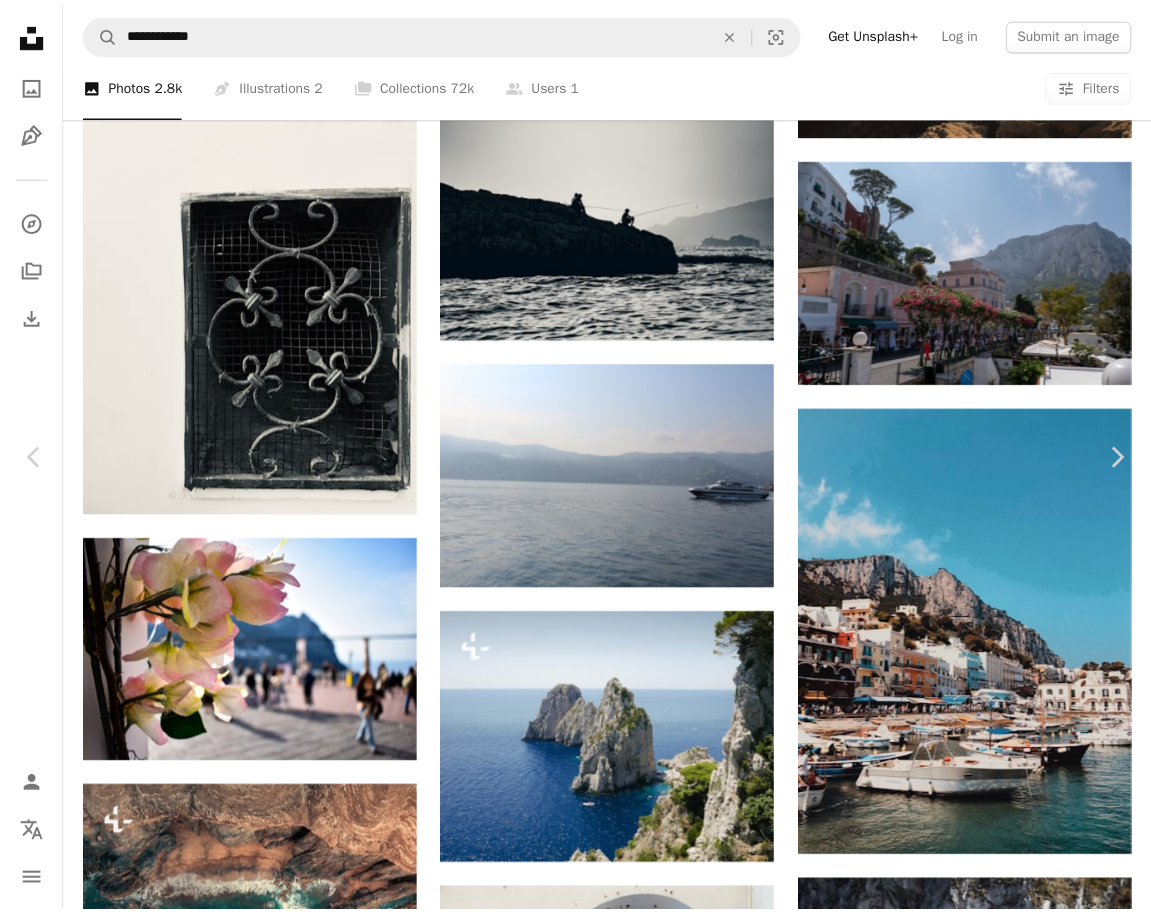 scroll, scrollTop: 2100, scrollLeft: 0, axis: vertical 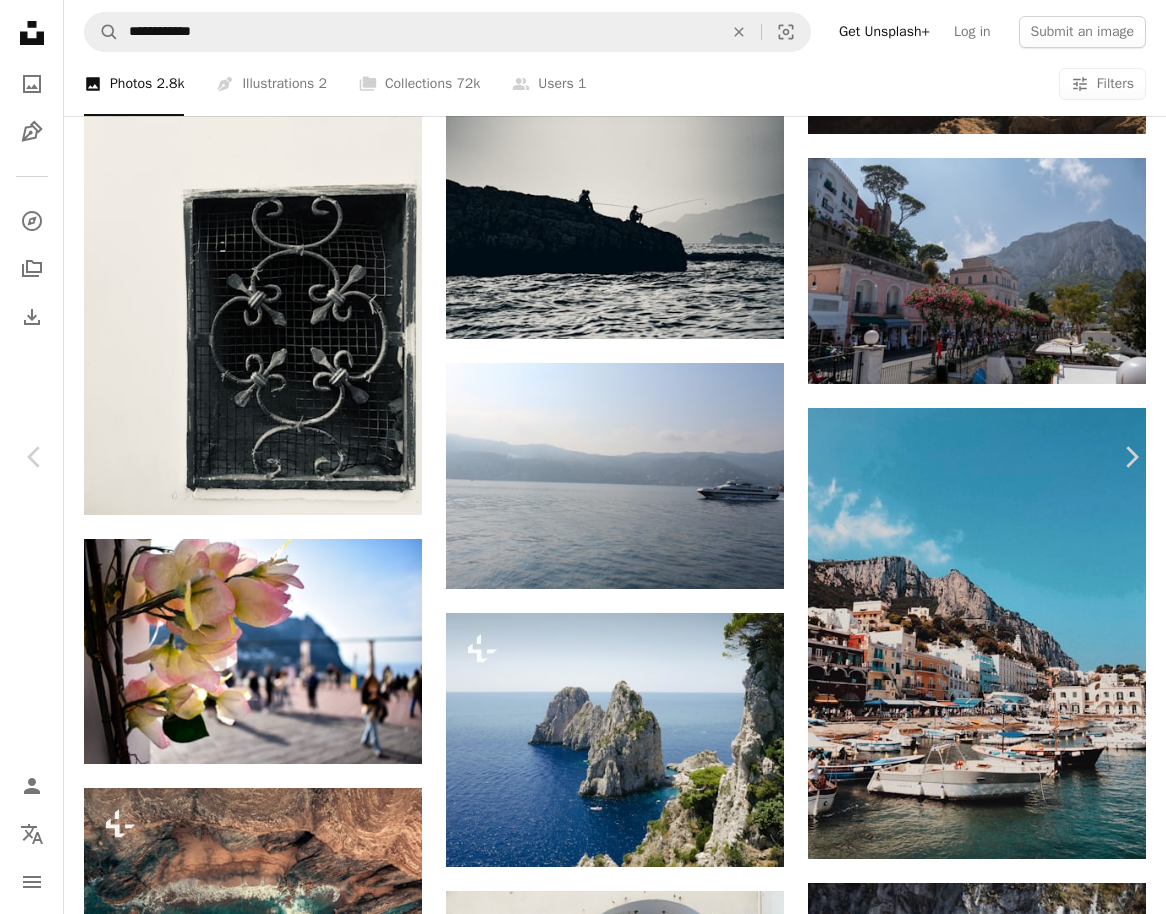 click on "An X shape" at bounding box center (20, 20) 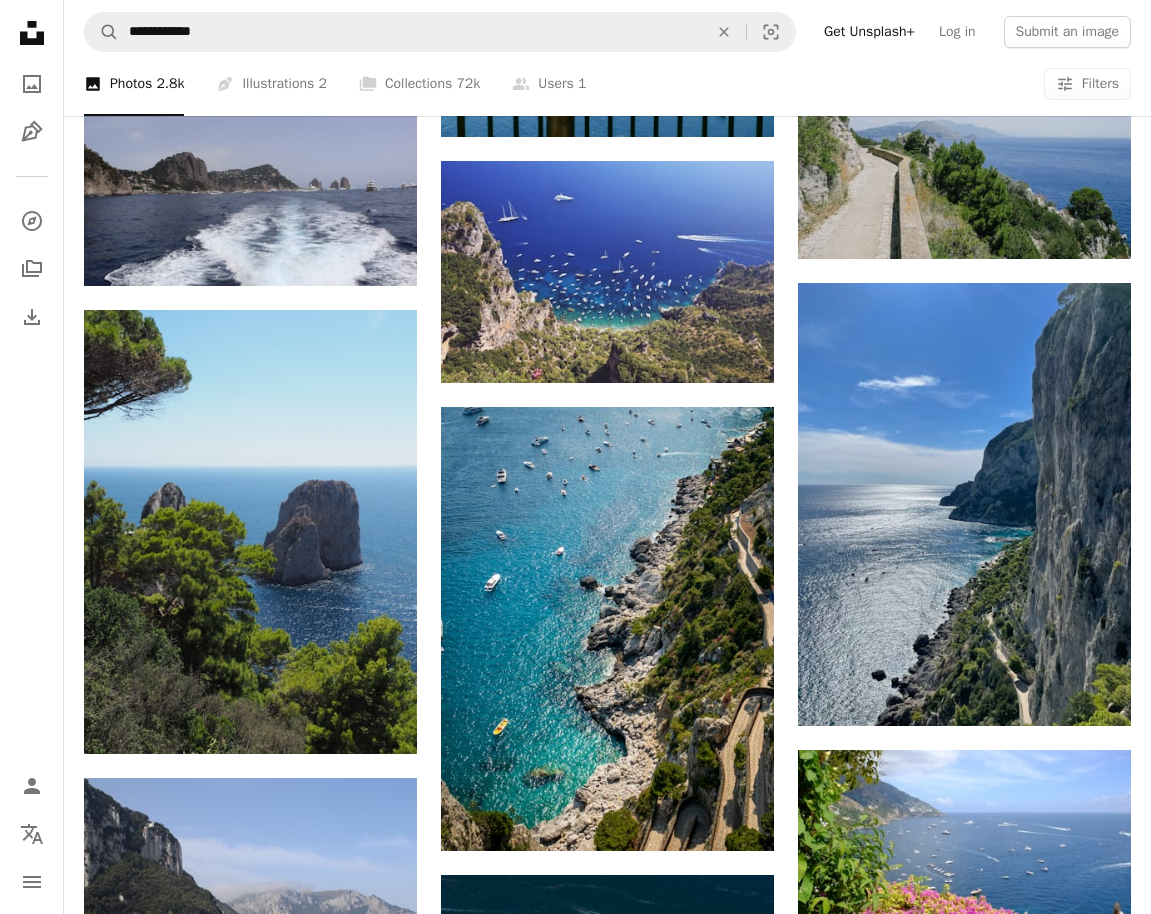 scroll, scrollTop: 13700, scrollLeft: 0, axis: vertical 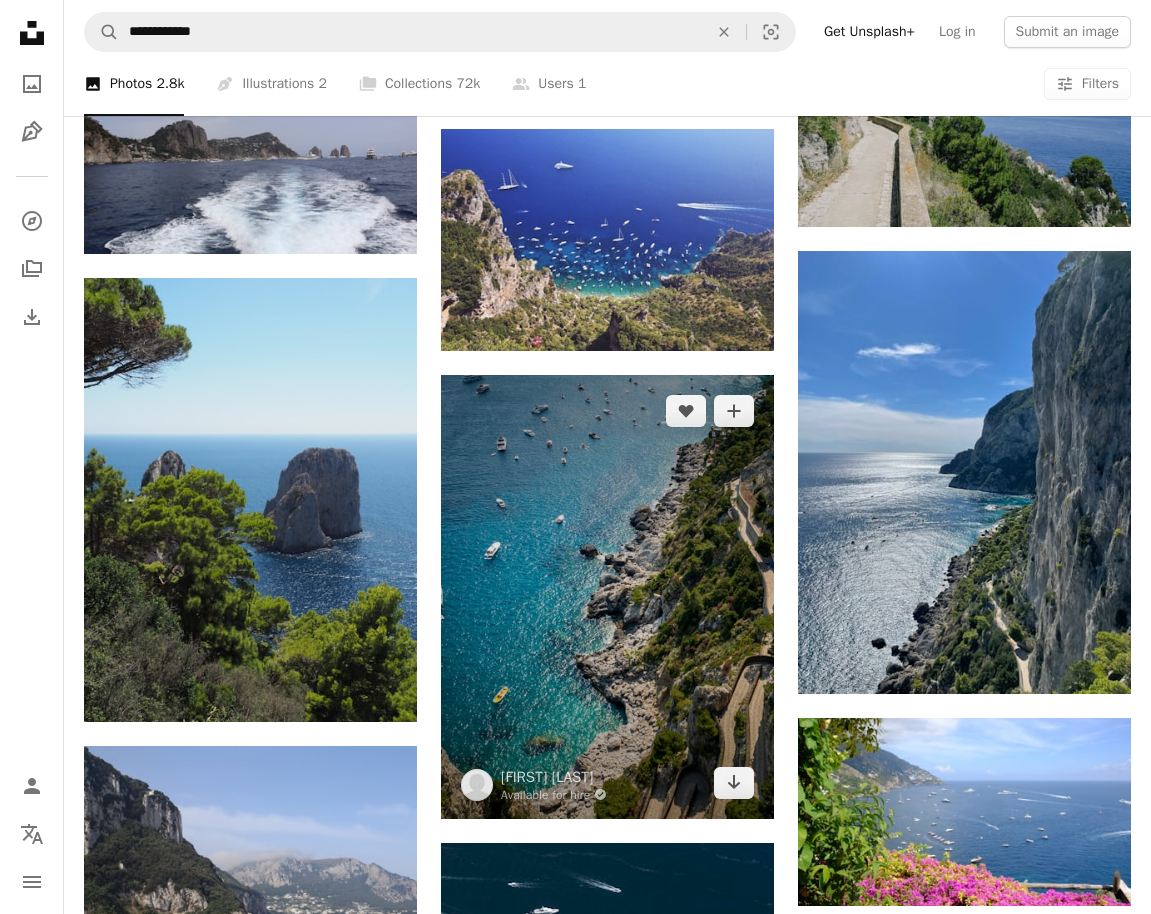 click at bounding box center (607, 597) 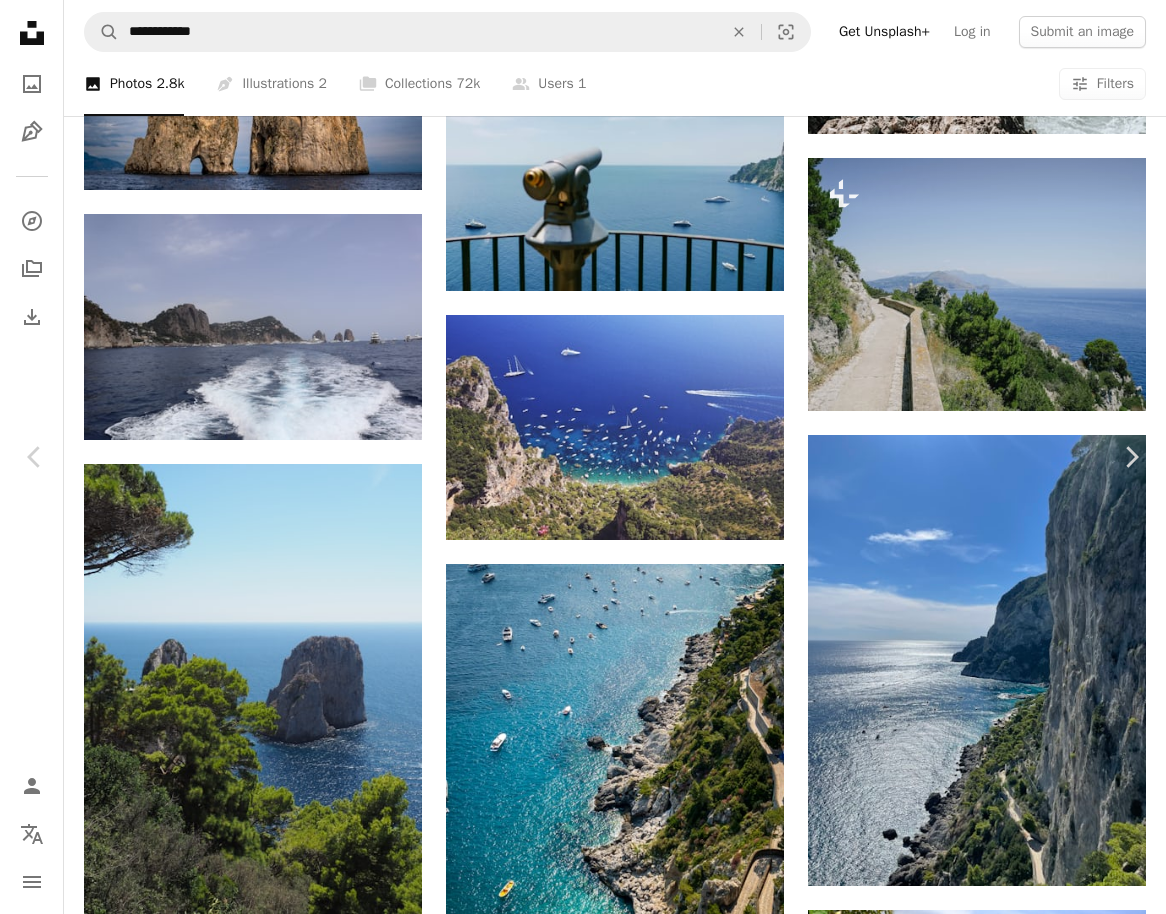 click on "An X shape" at bounding box center [20, 20] 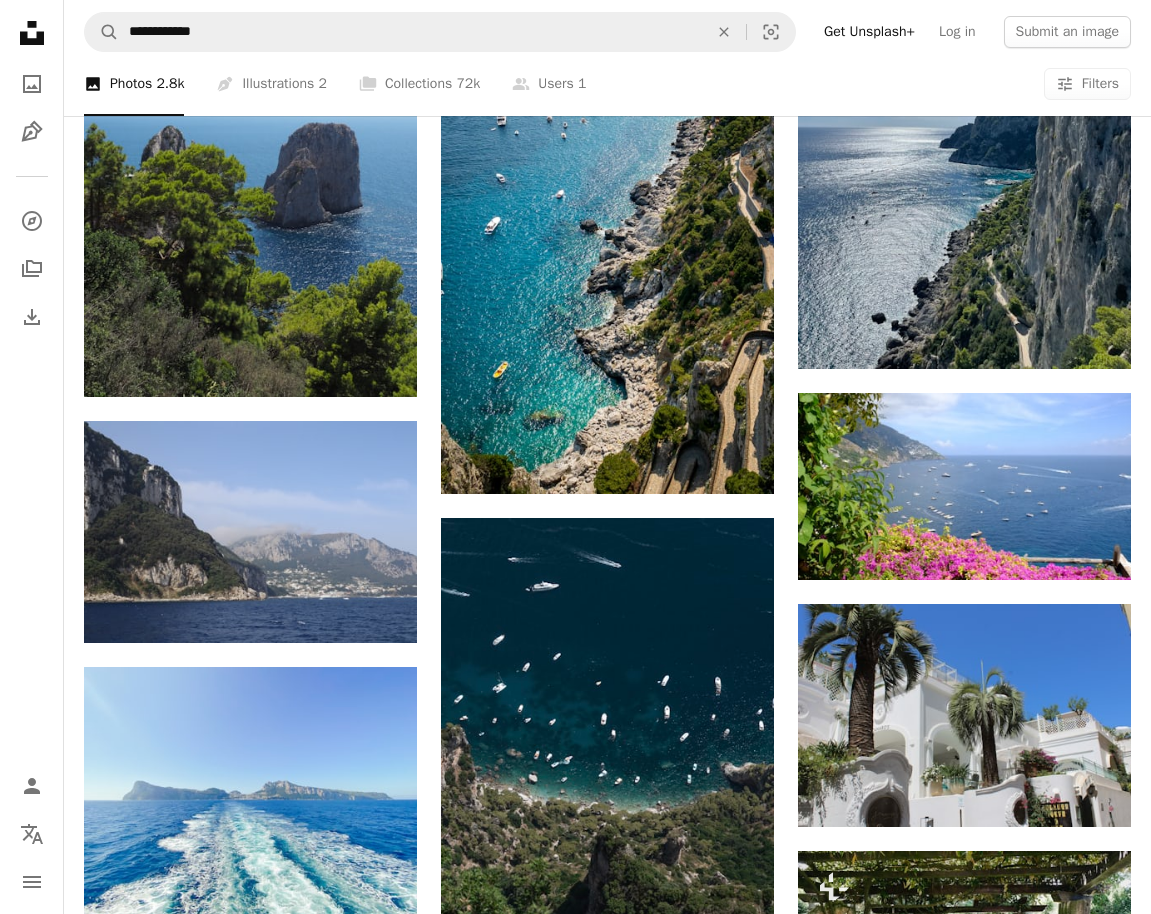 scroll, scrollTop: 14100, scrollLeft: 0, axis: vertical 